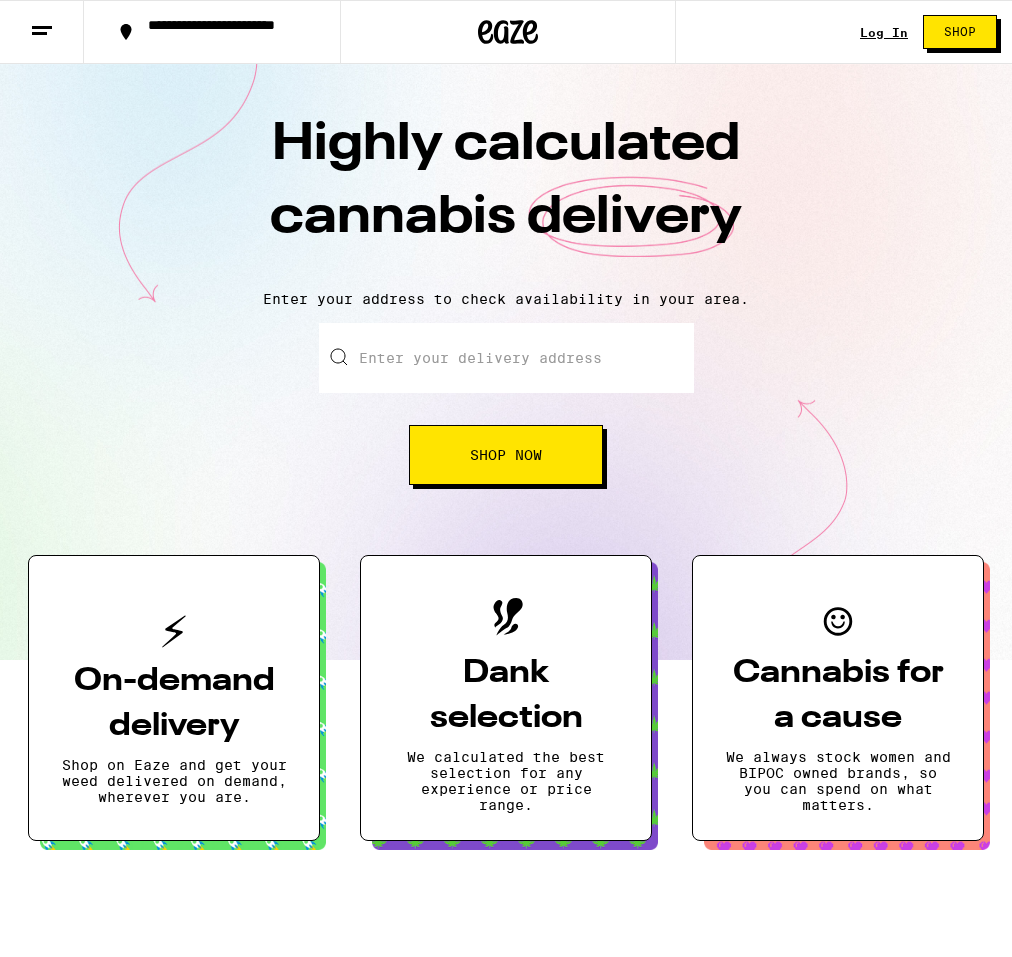 scroll, scrollTop: 0, scrollLeft: 0, axis: both 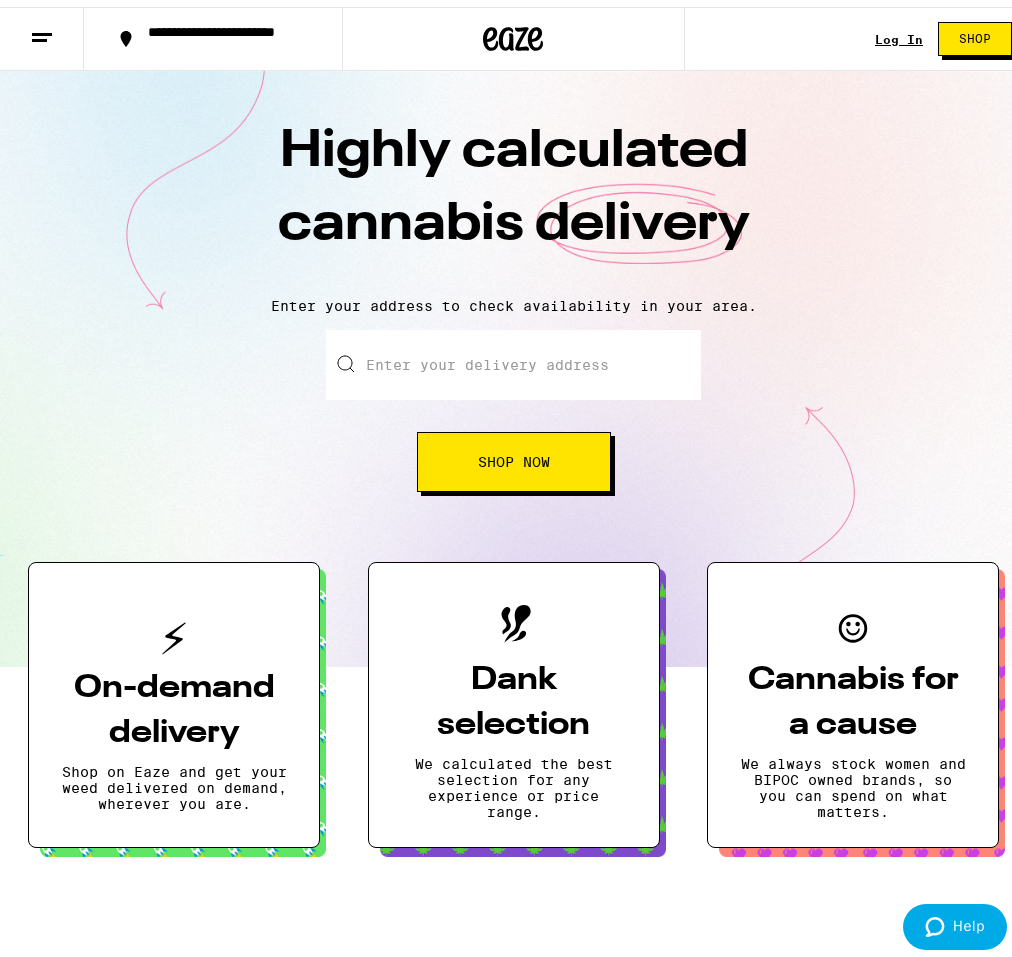 click on "Enter your delivery address" at bounding box center (513, 358) 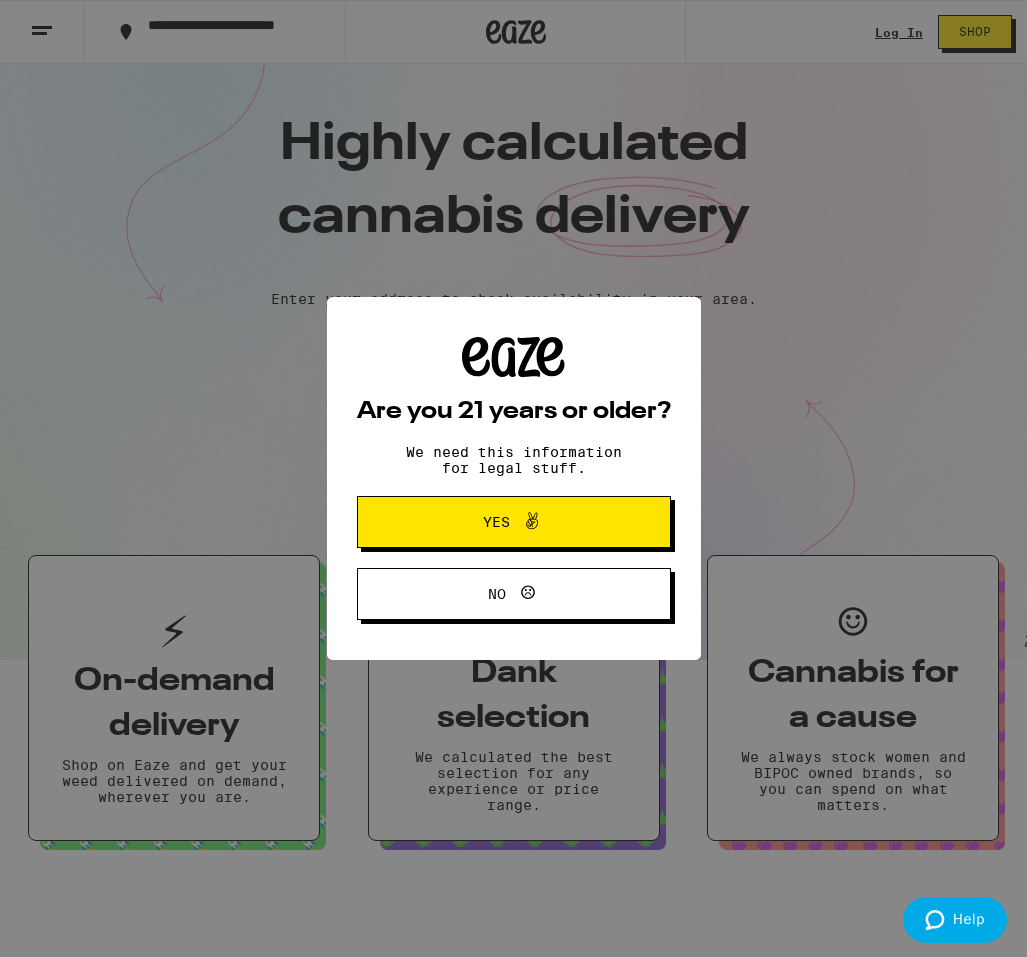 click on "Are you 21 years or older? We need this information for legal stuff. Yes No" at bounding box center [513, 478] 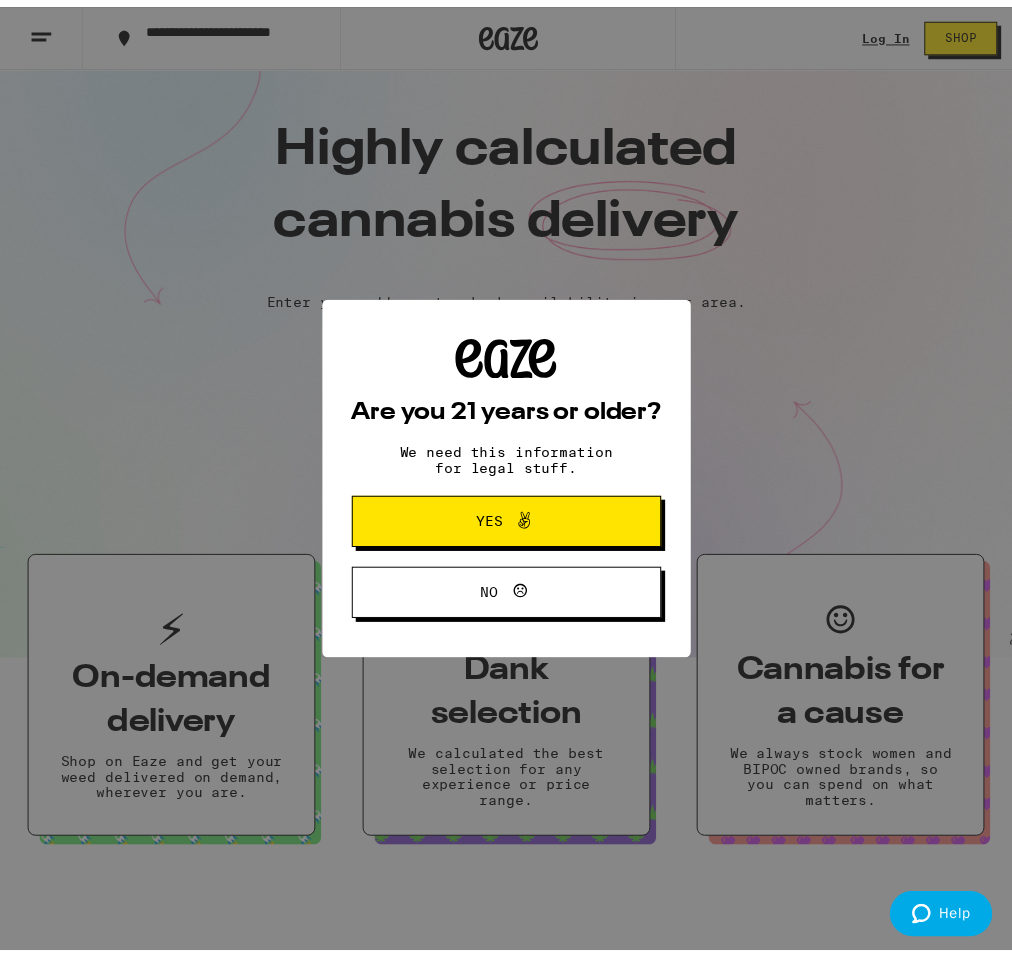 scroll, scrollTop: 0, scrollLeft: 0, axis: both 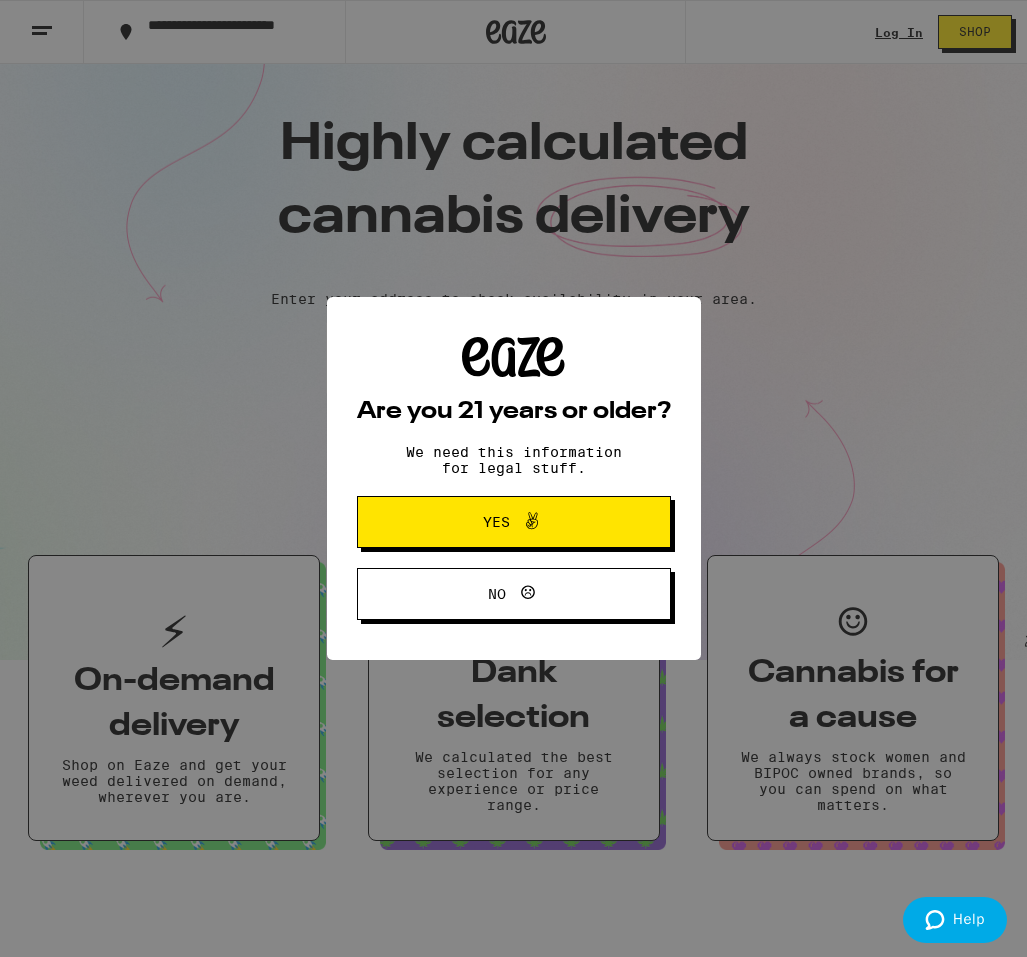 click on "Yes" at bounding box center [514, 522] 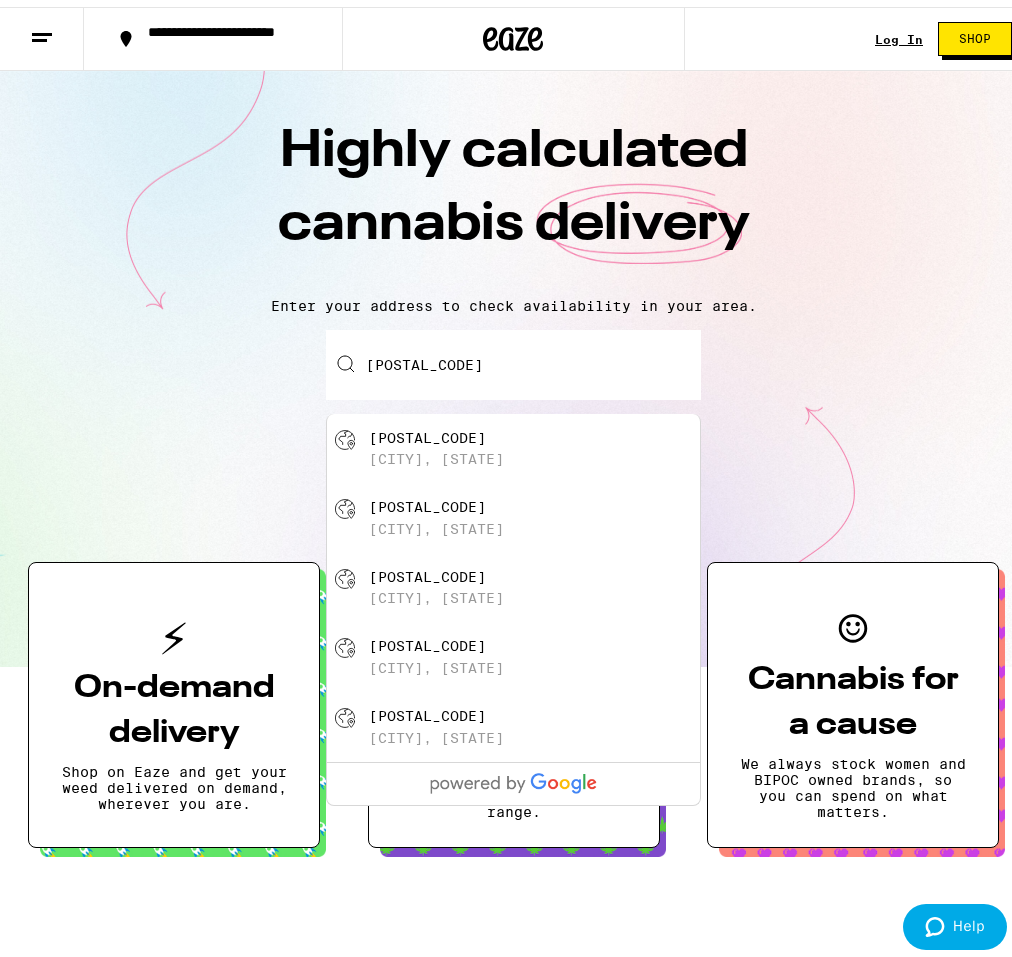 click on "[POSTAL_CODE]" at bounding box center (513, 358) 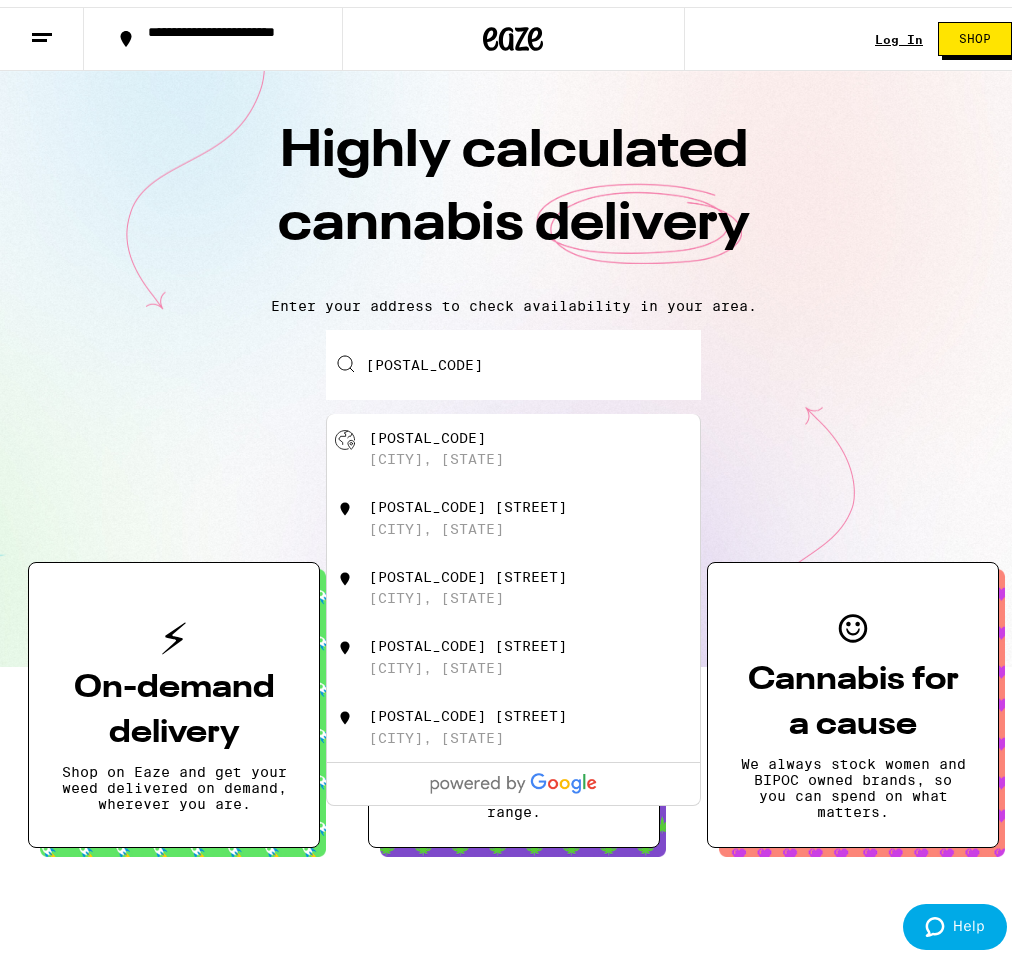 click on "[POSTAL_CODE] [CITY], [STATE]" at bounding box center [547, 442] 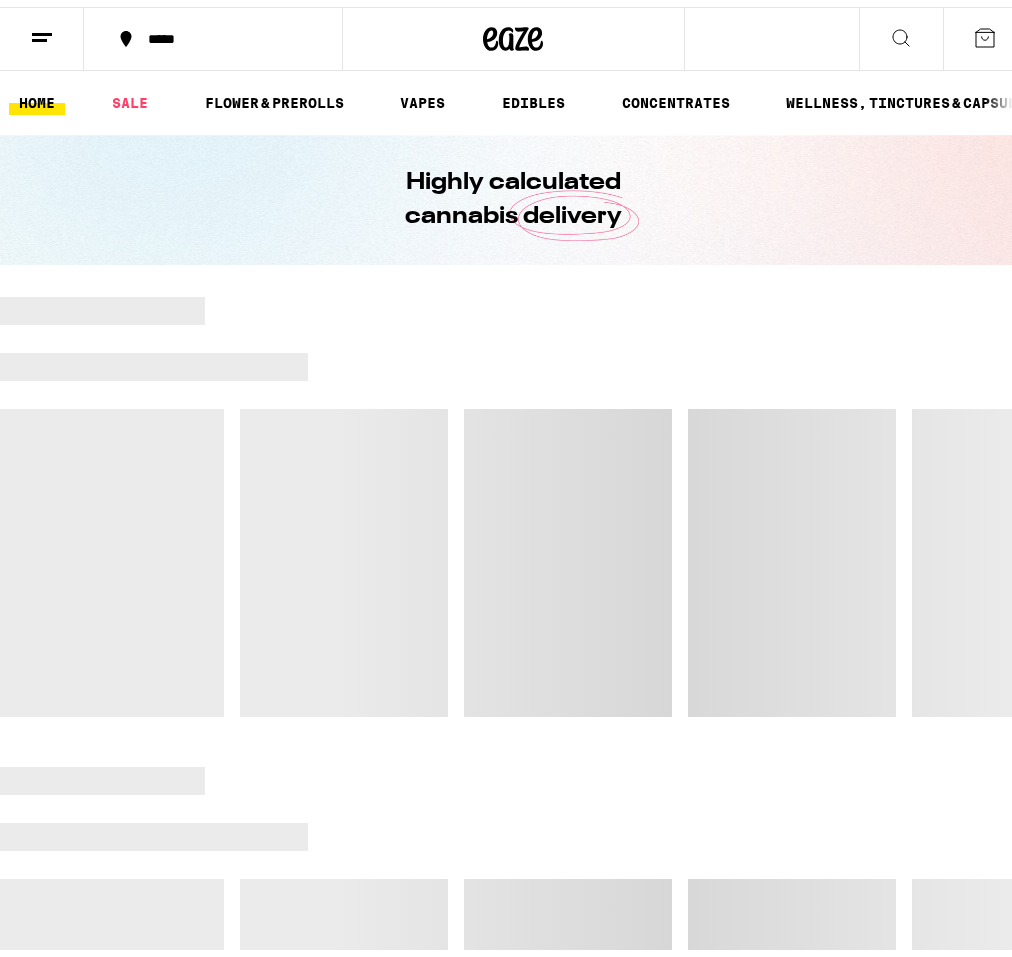 scroll, scrollTop: 0, scrollLeft: 0, axis: both 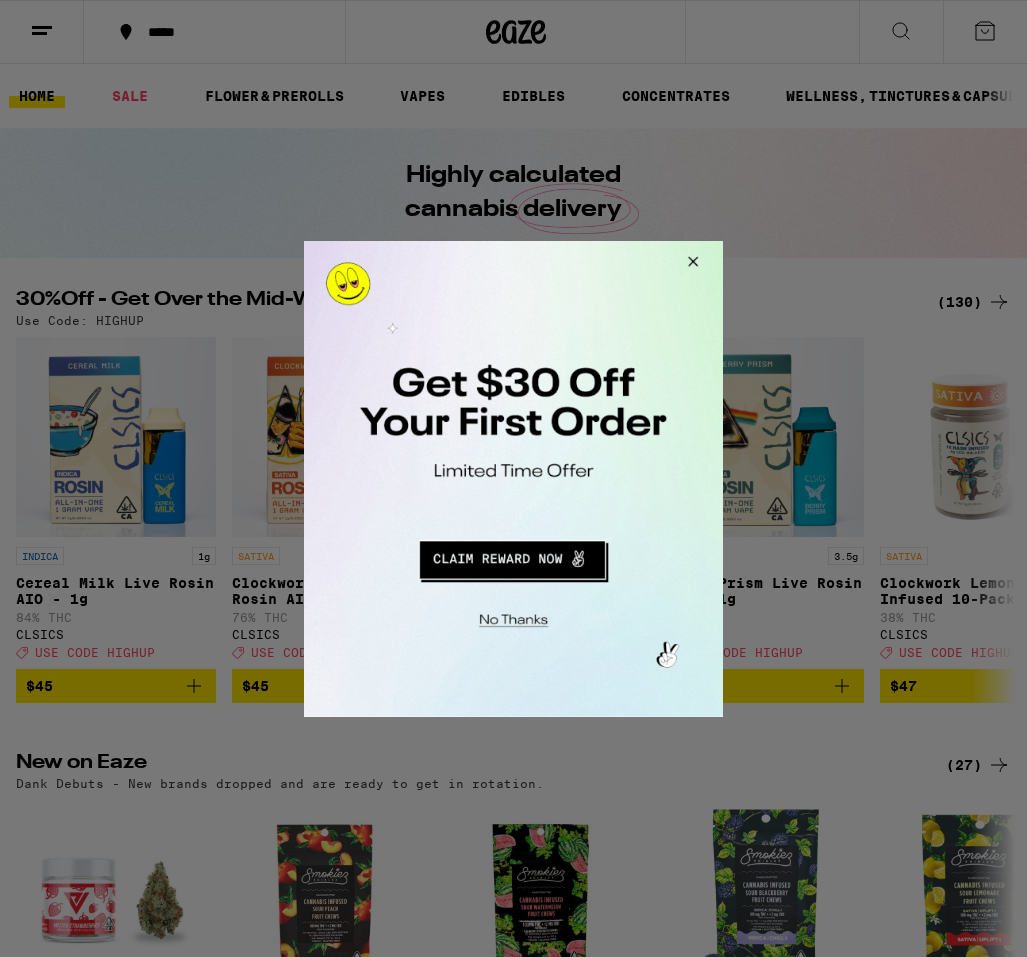 click at bounding box center [510, 616] 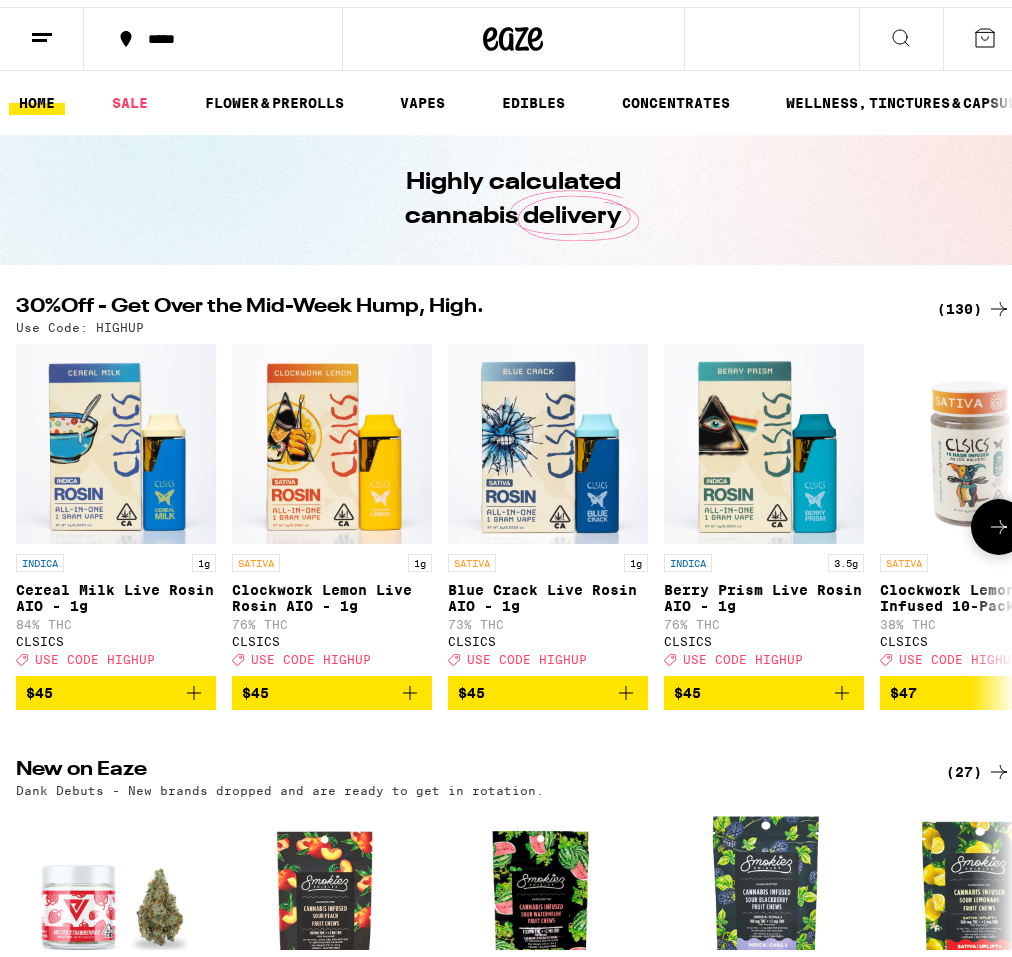 click 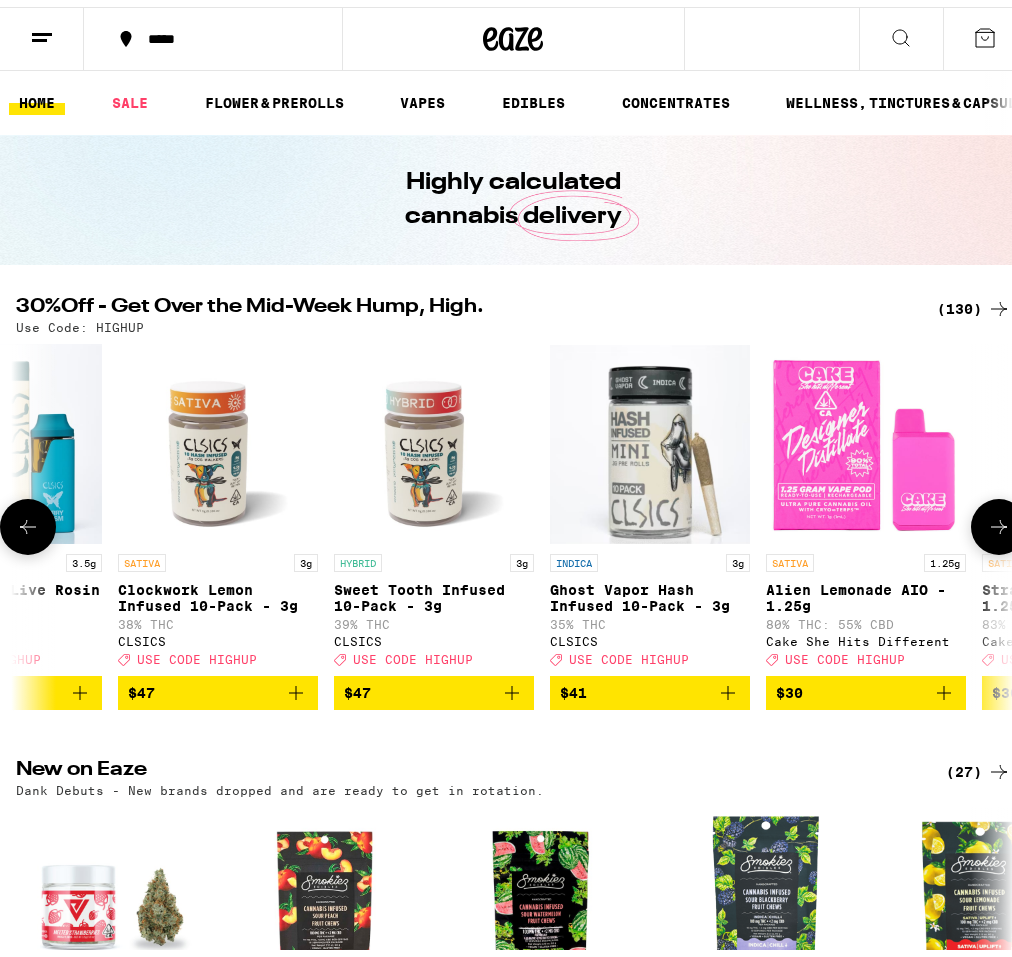 click 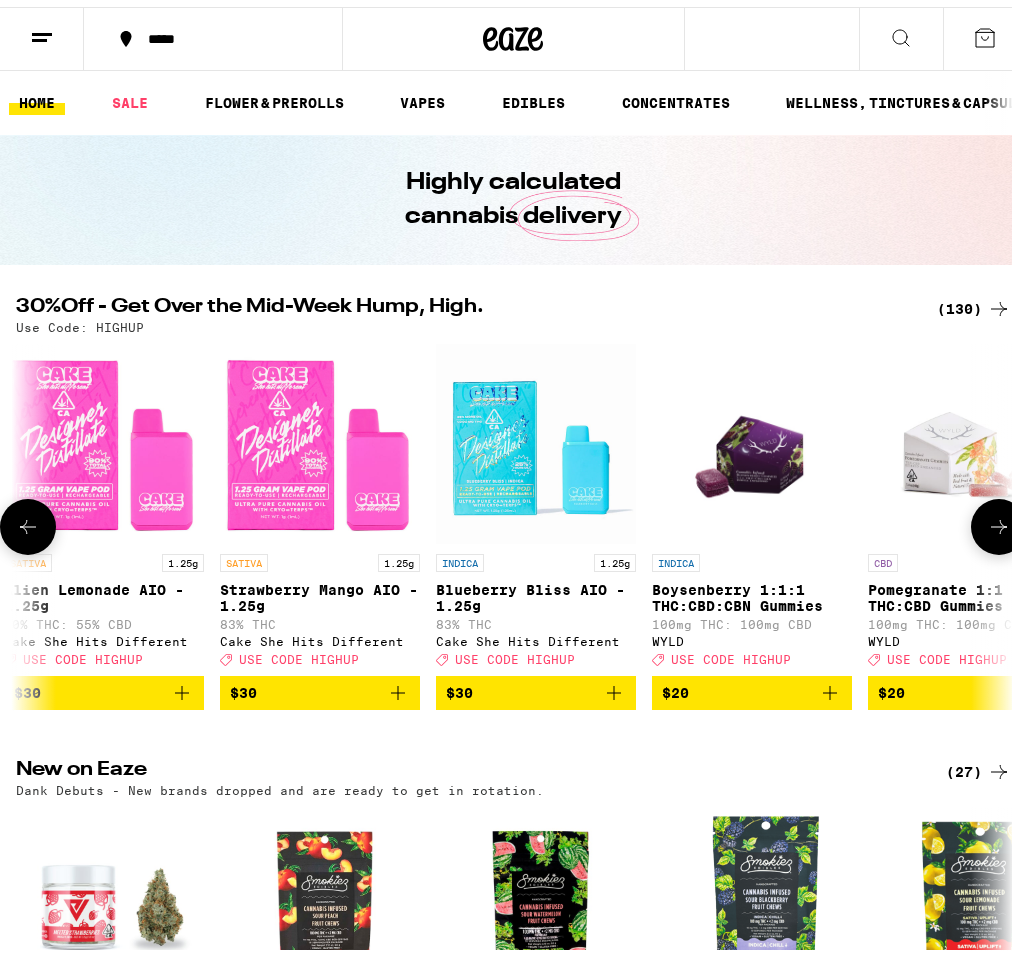 click 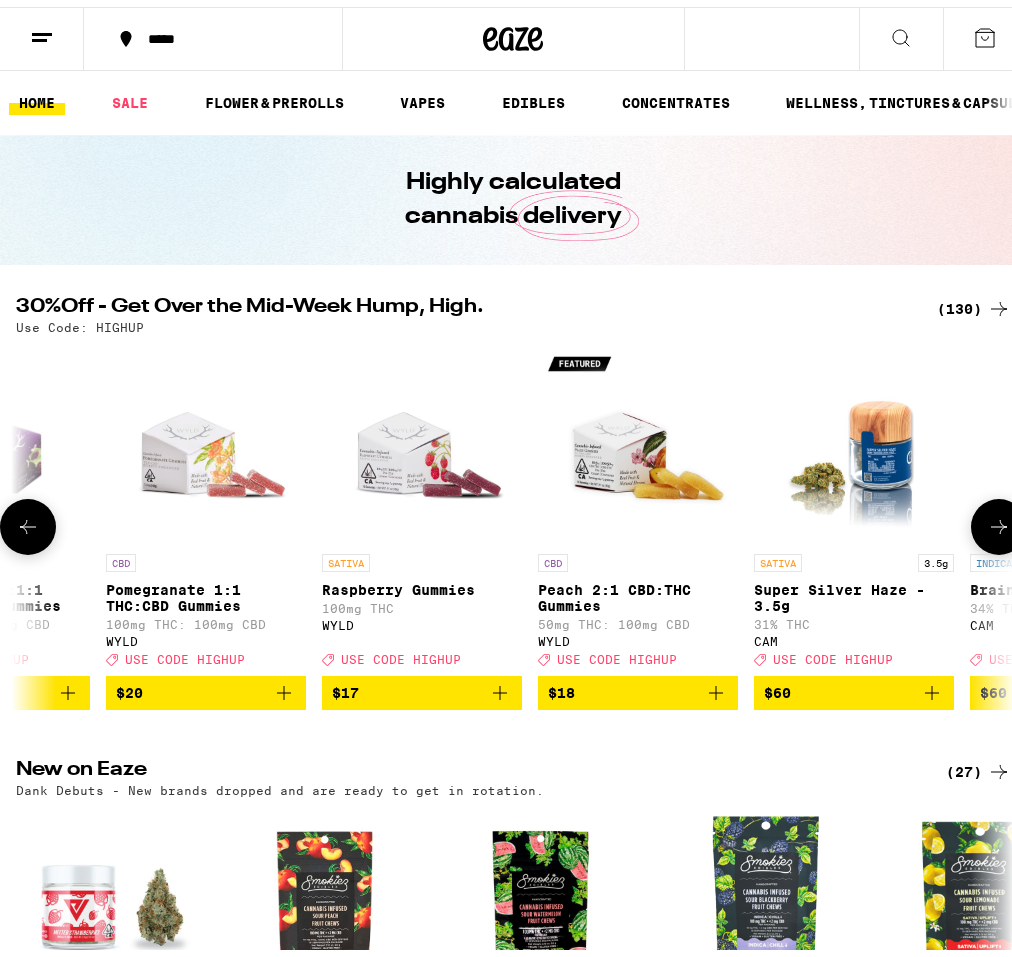 click 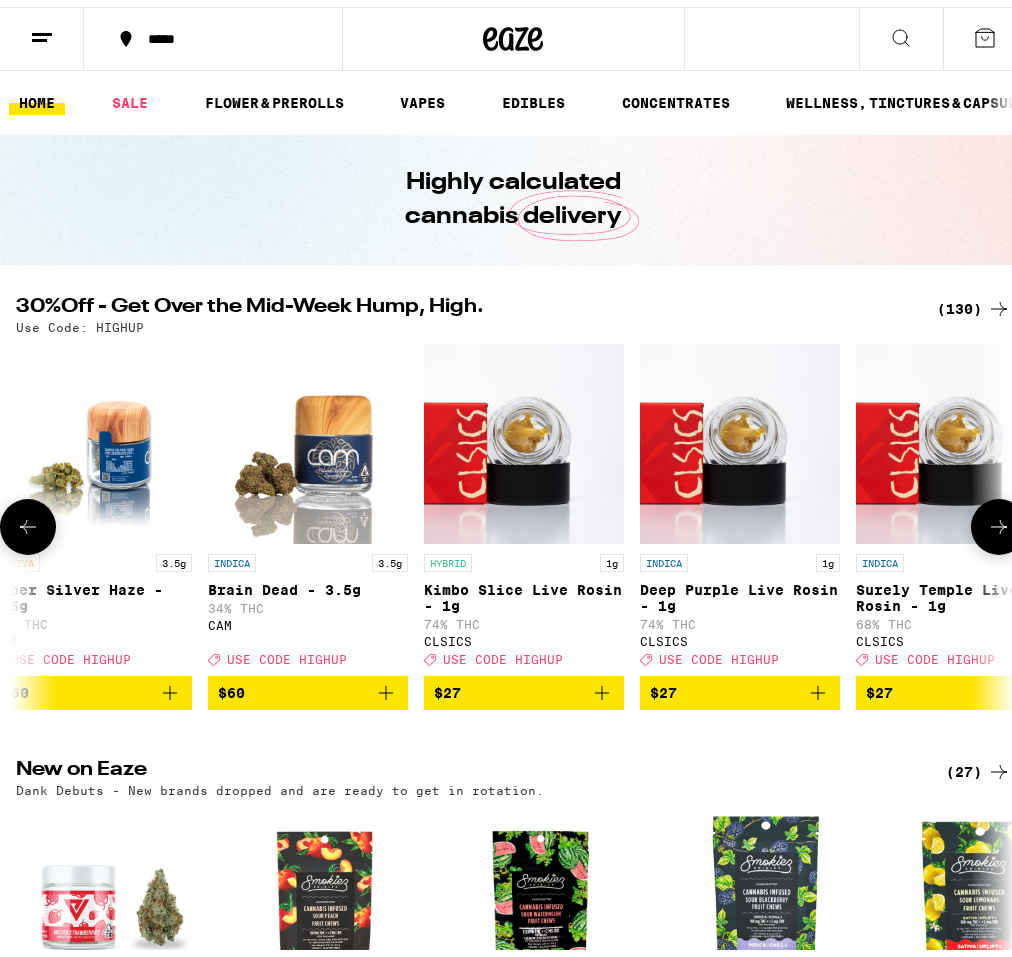 click 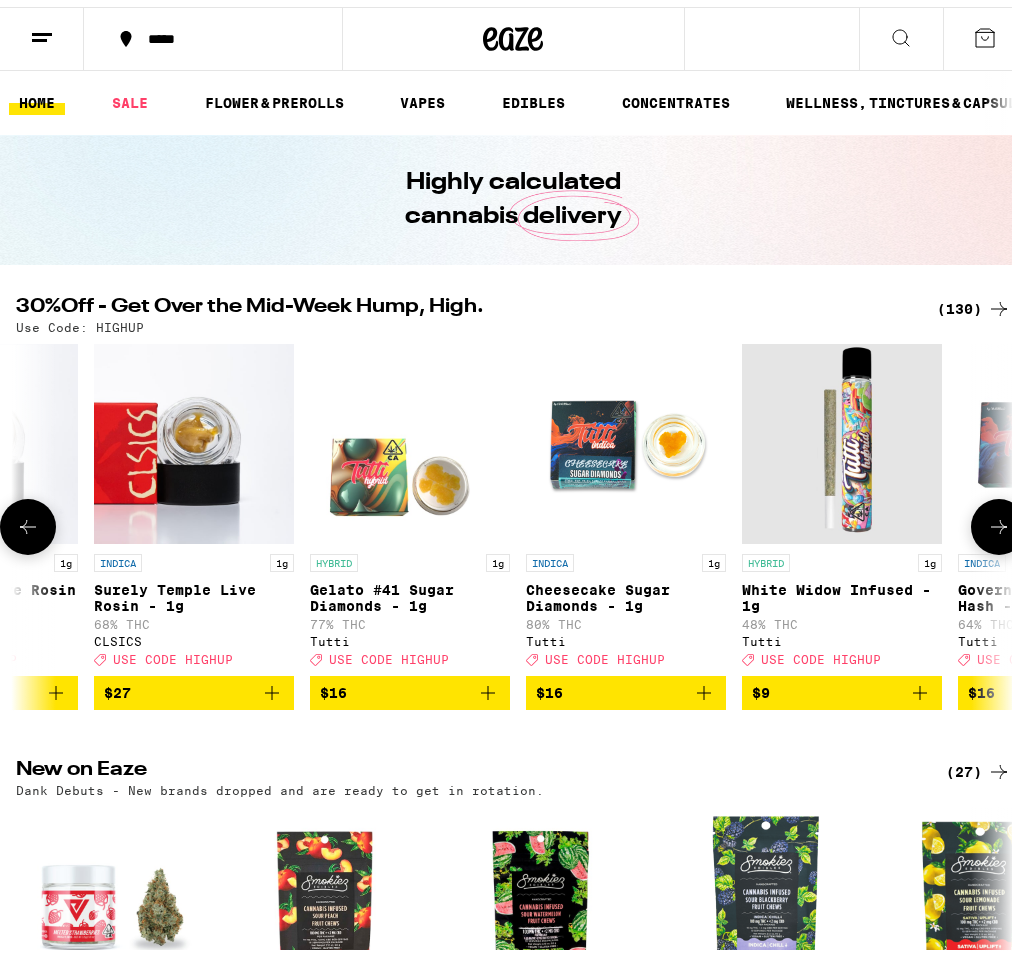 click 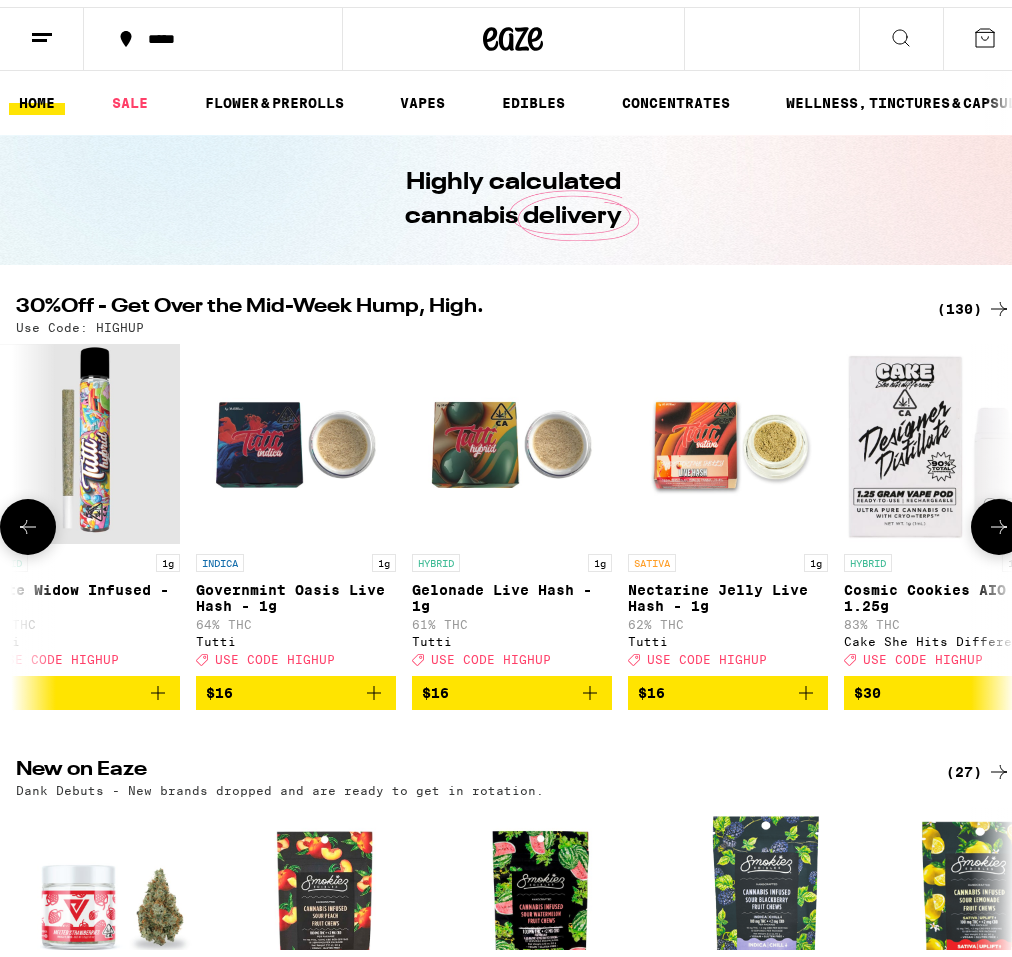 click 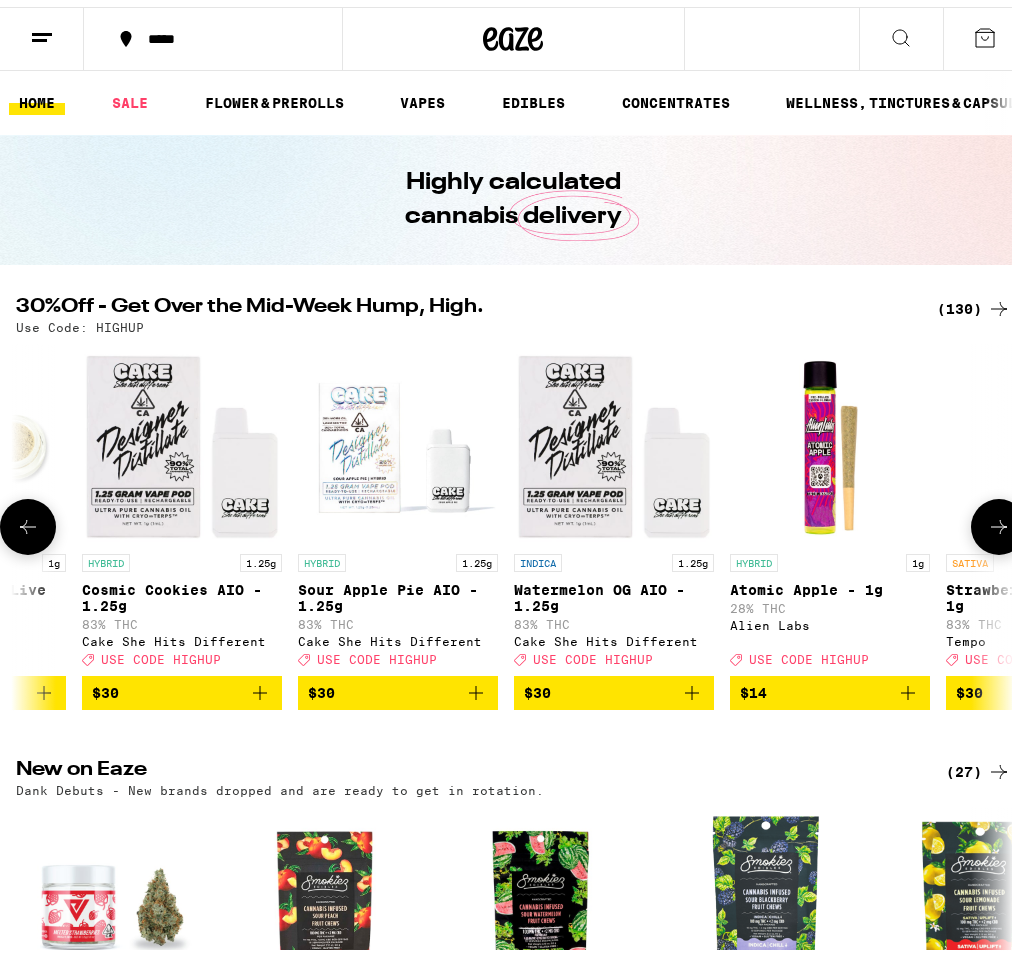 click 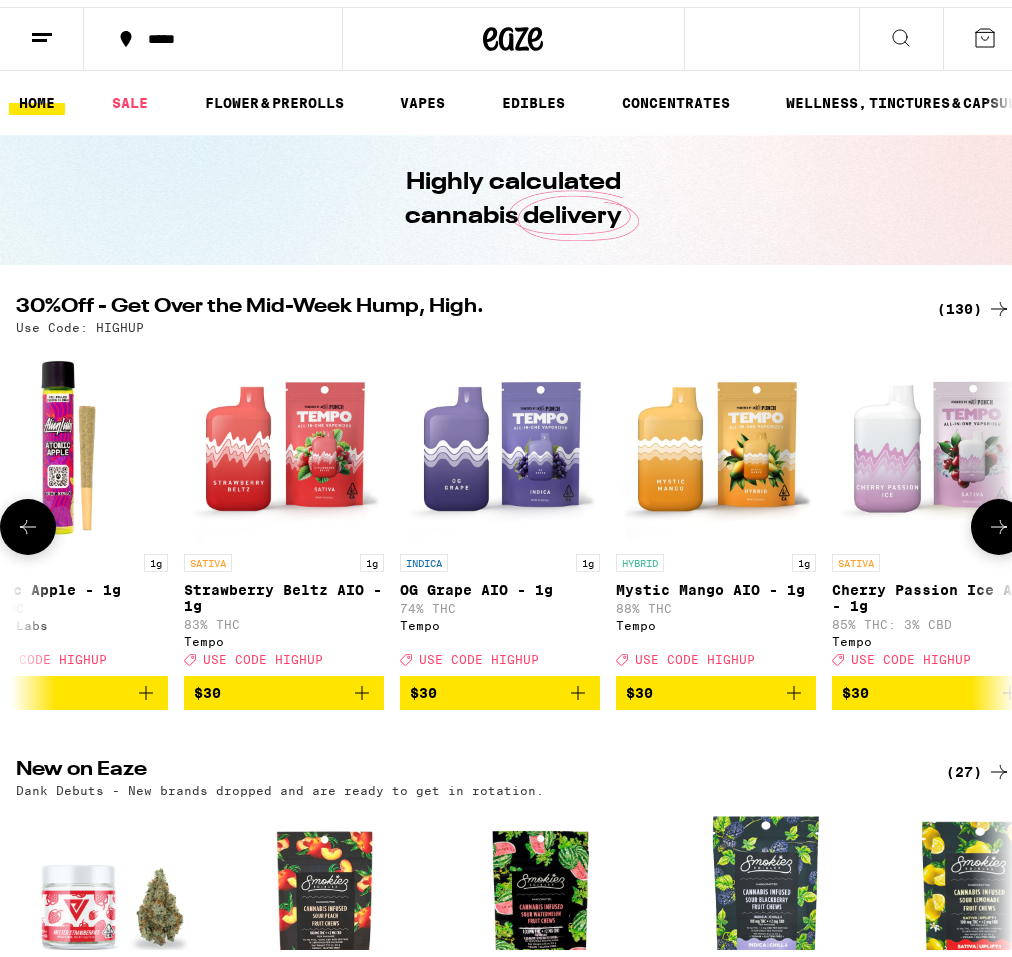 click 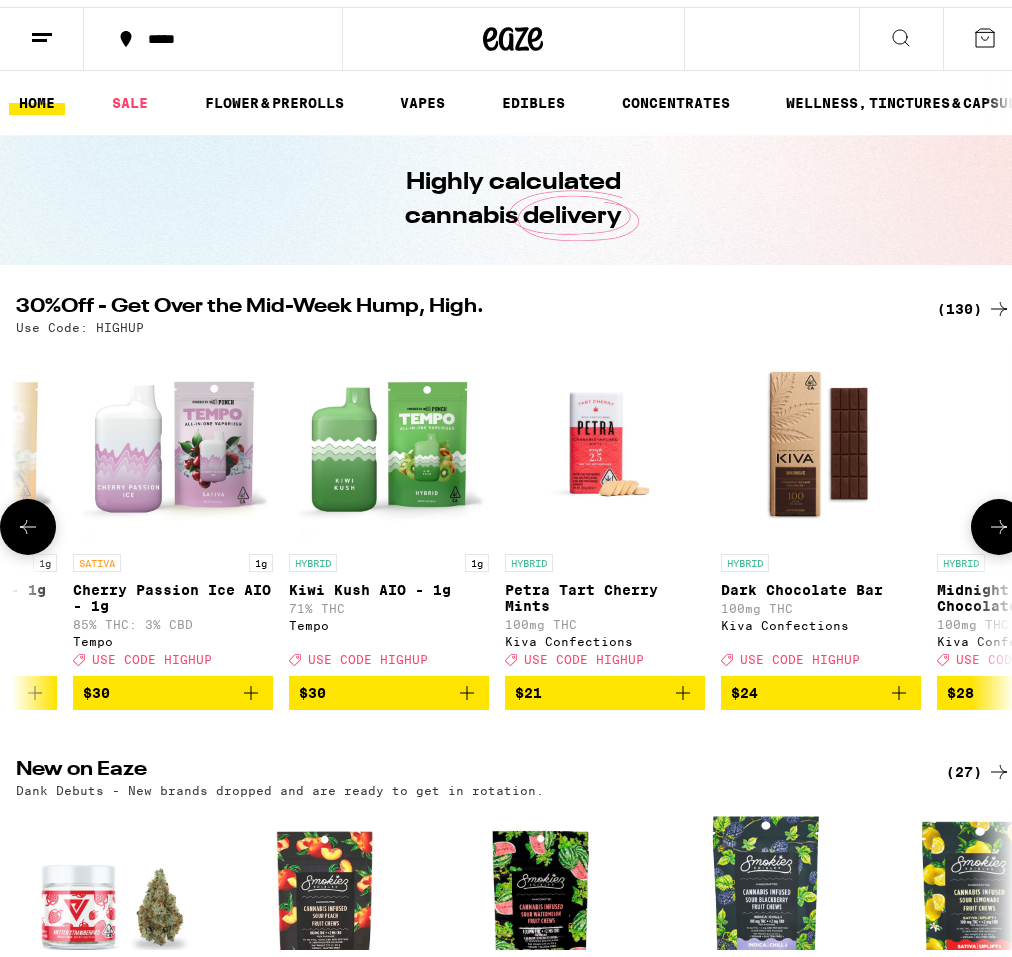 click 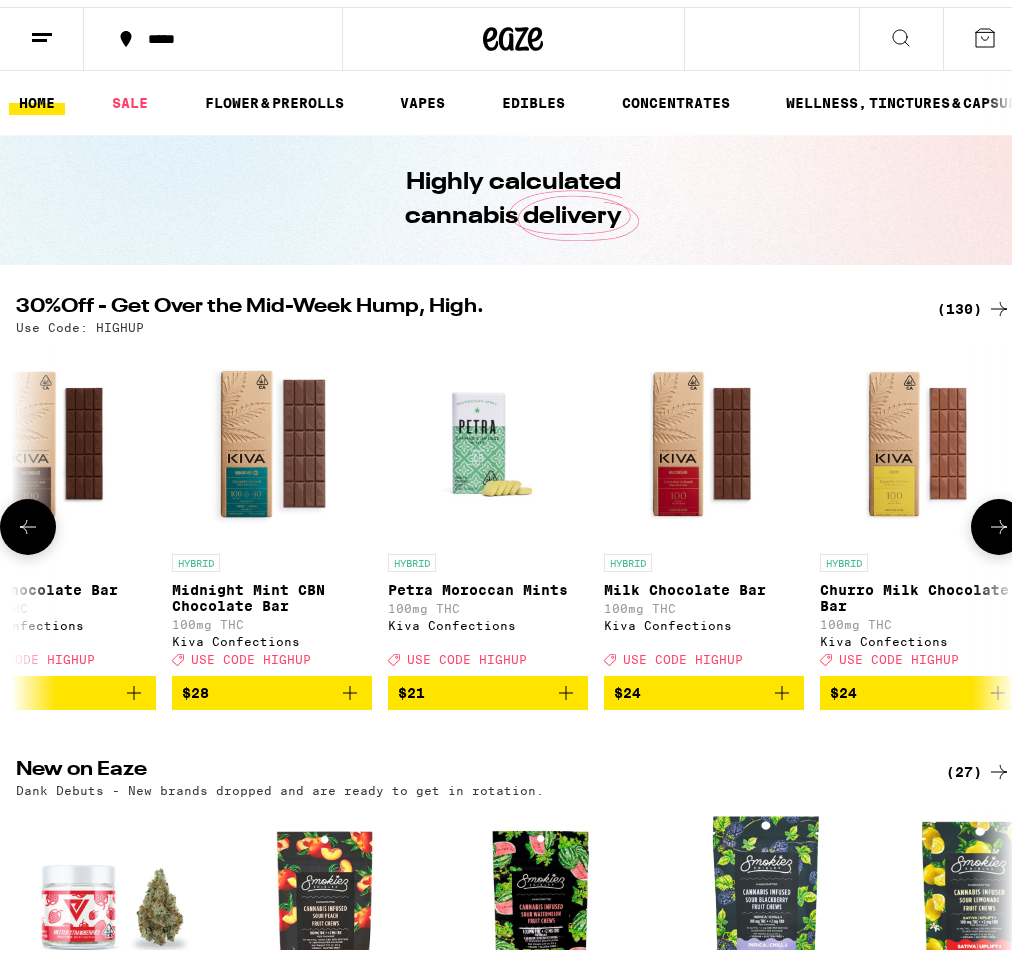 click 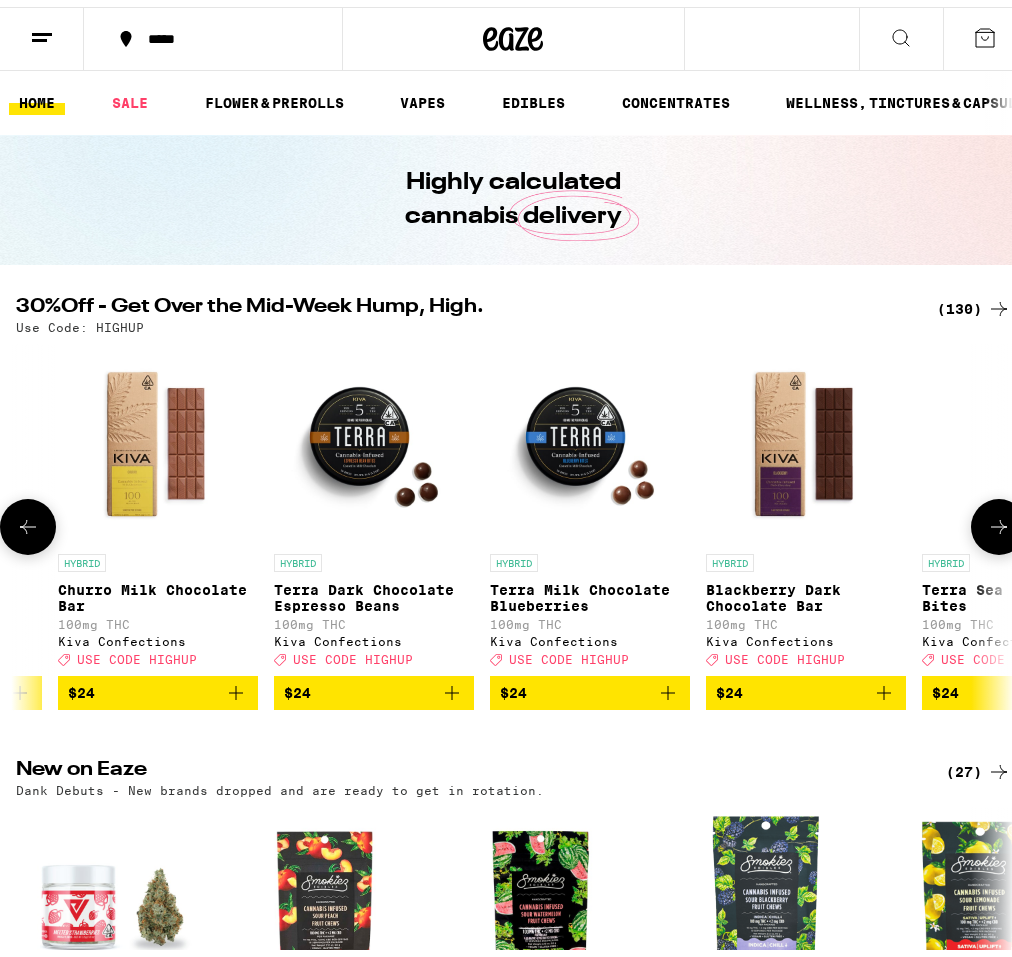 click 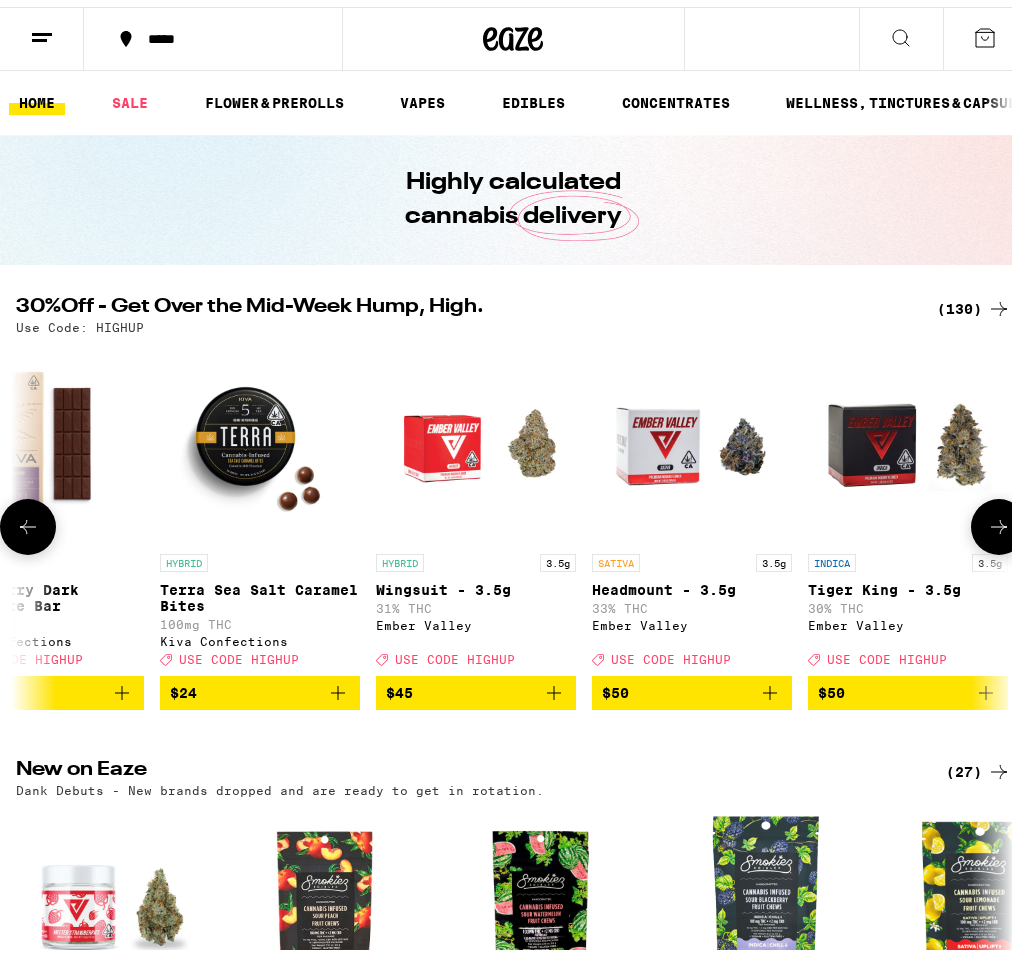 click 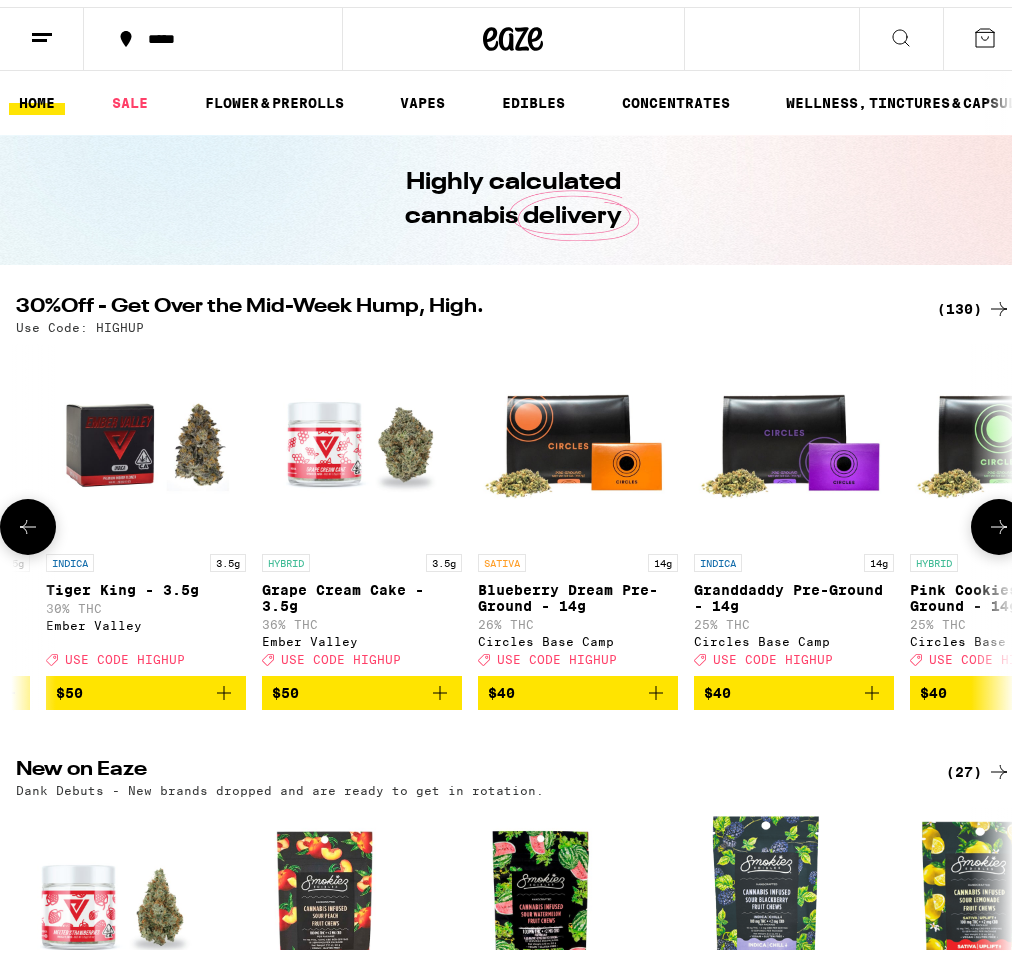 click 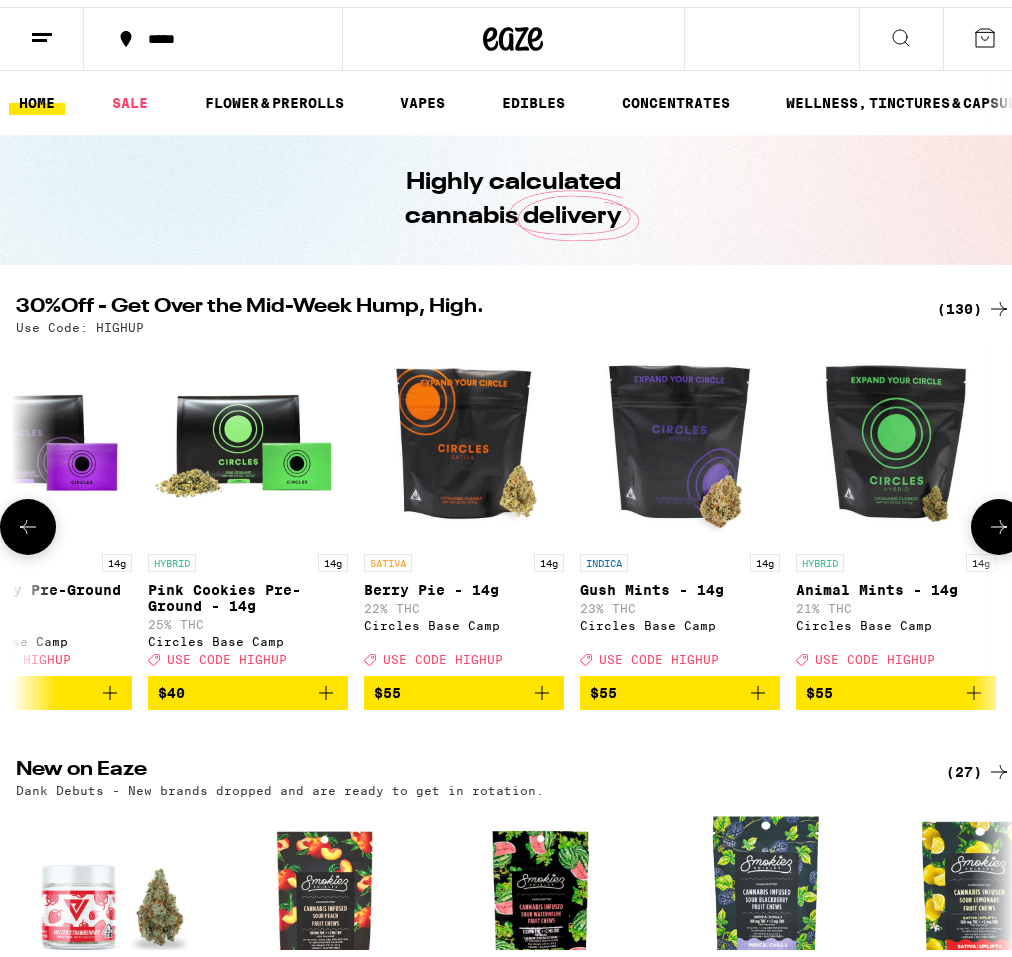 click 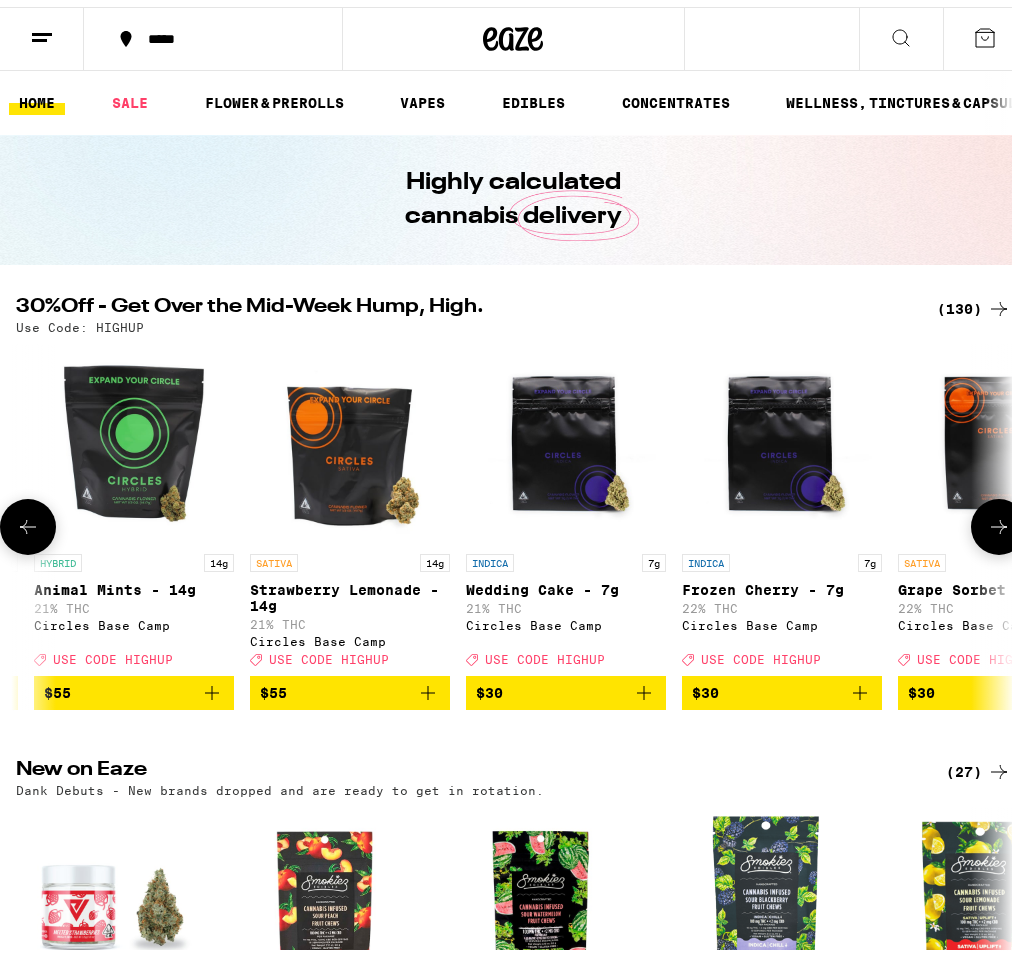 click 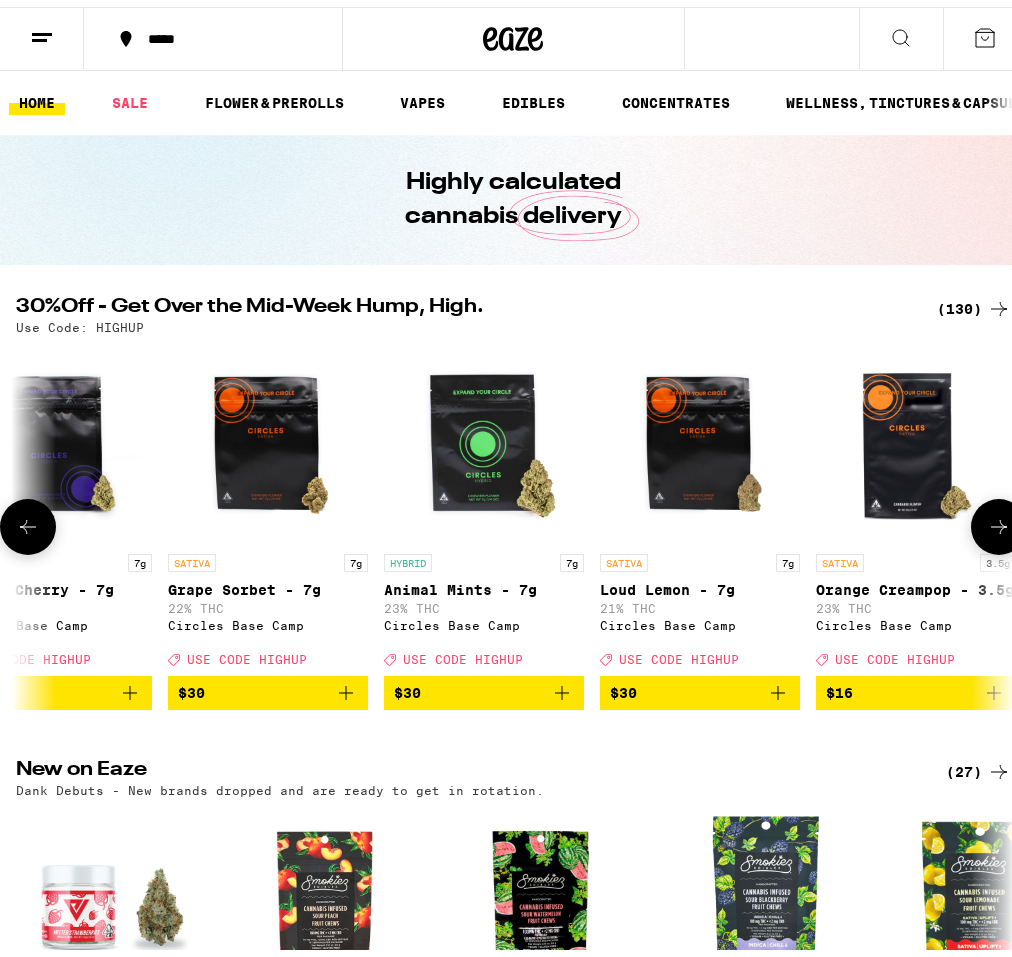 click 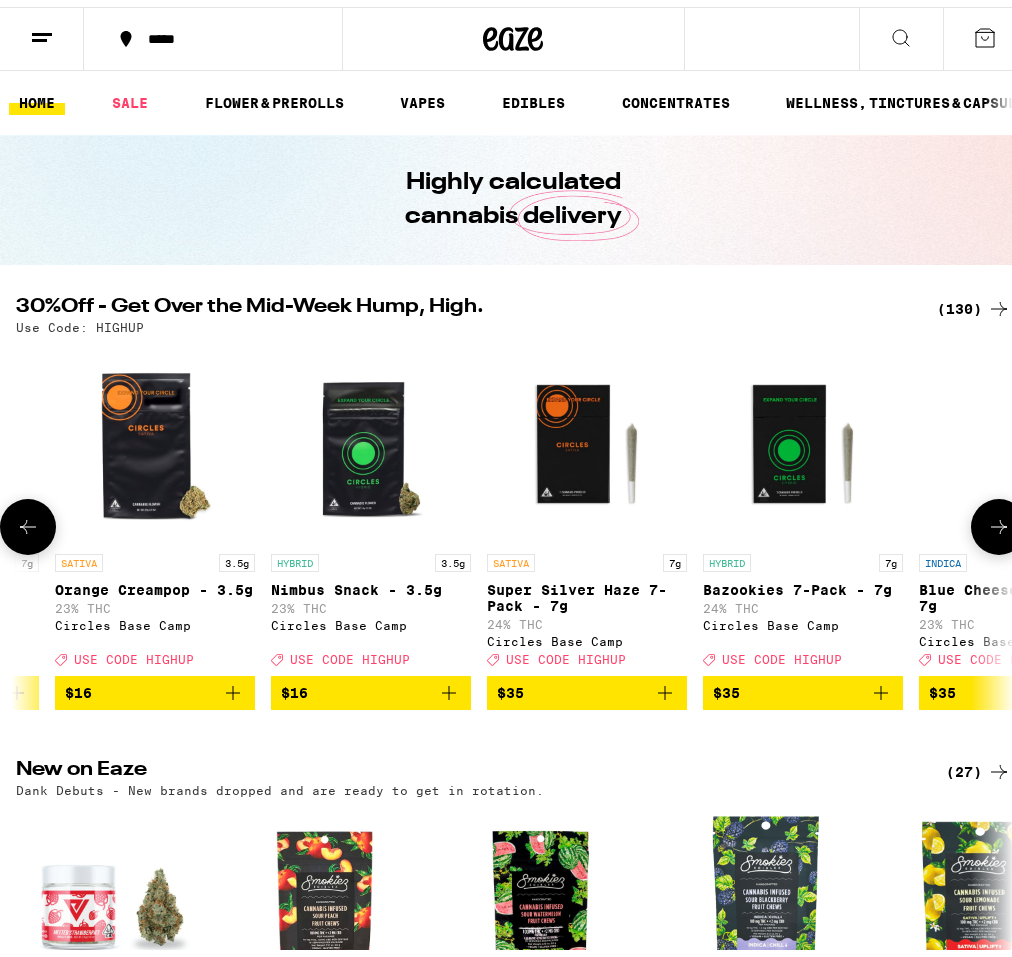click 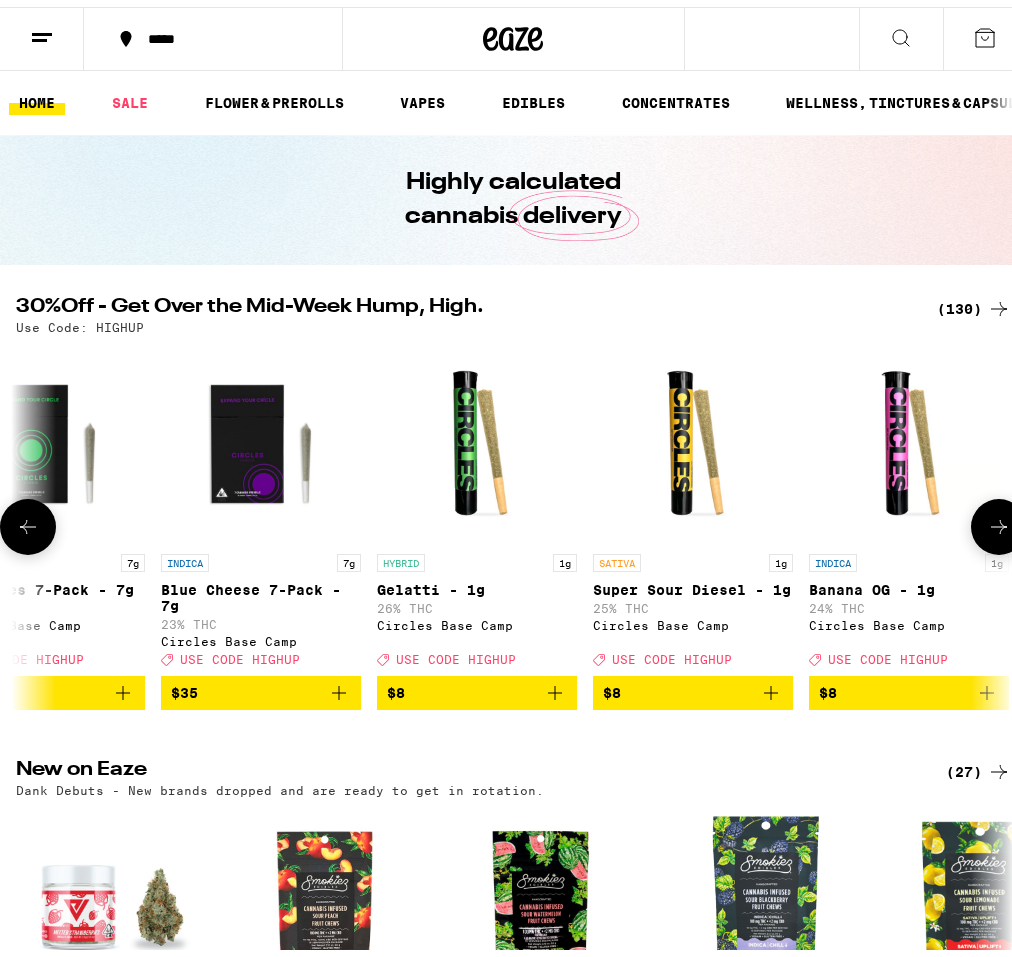 click 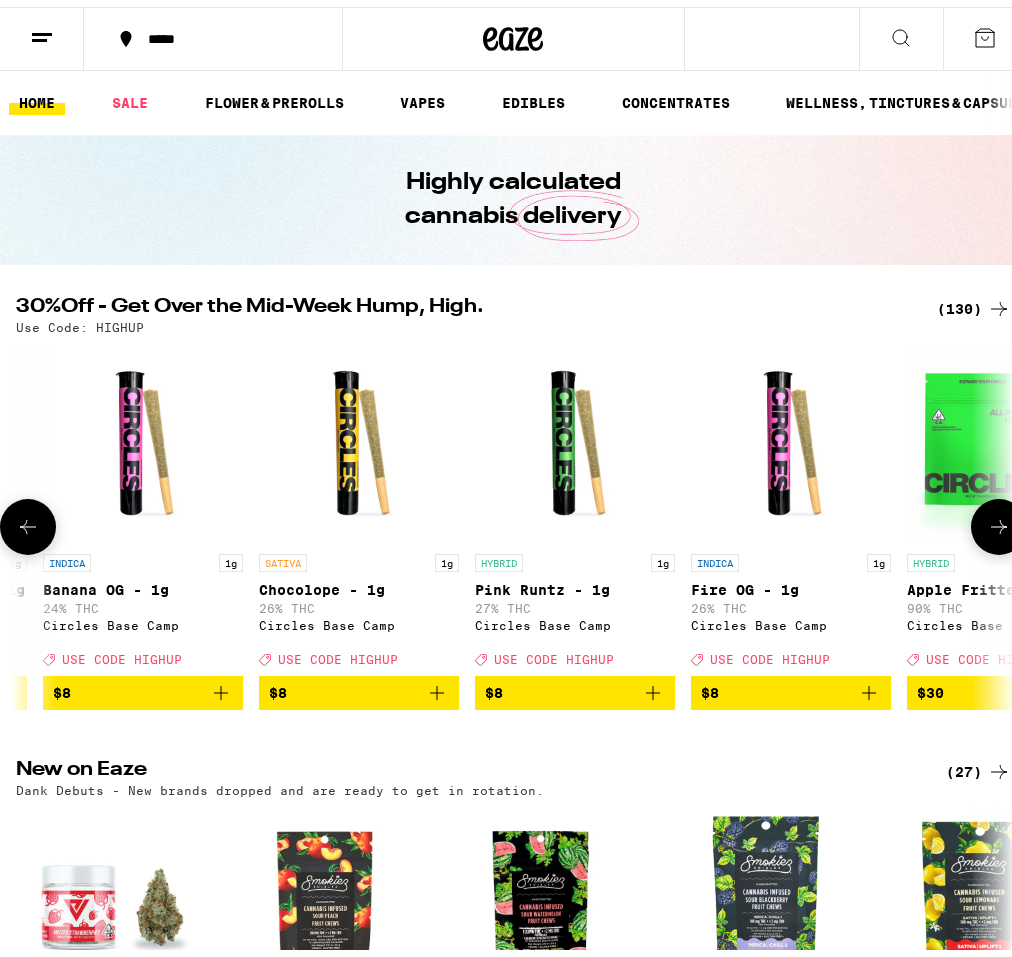 click 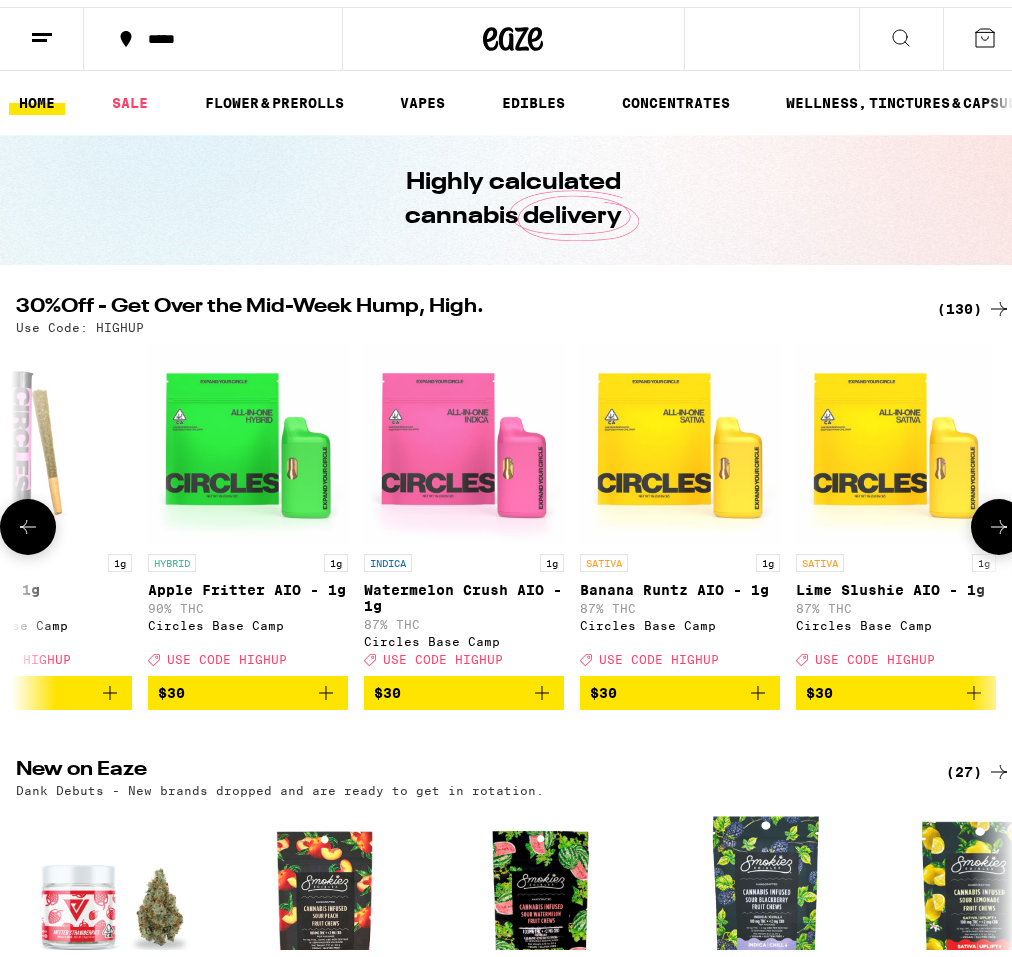 click 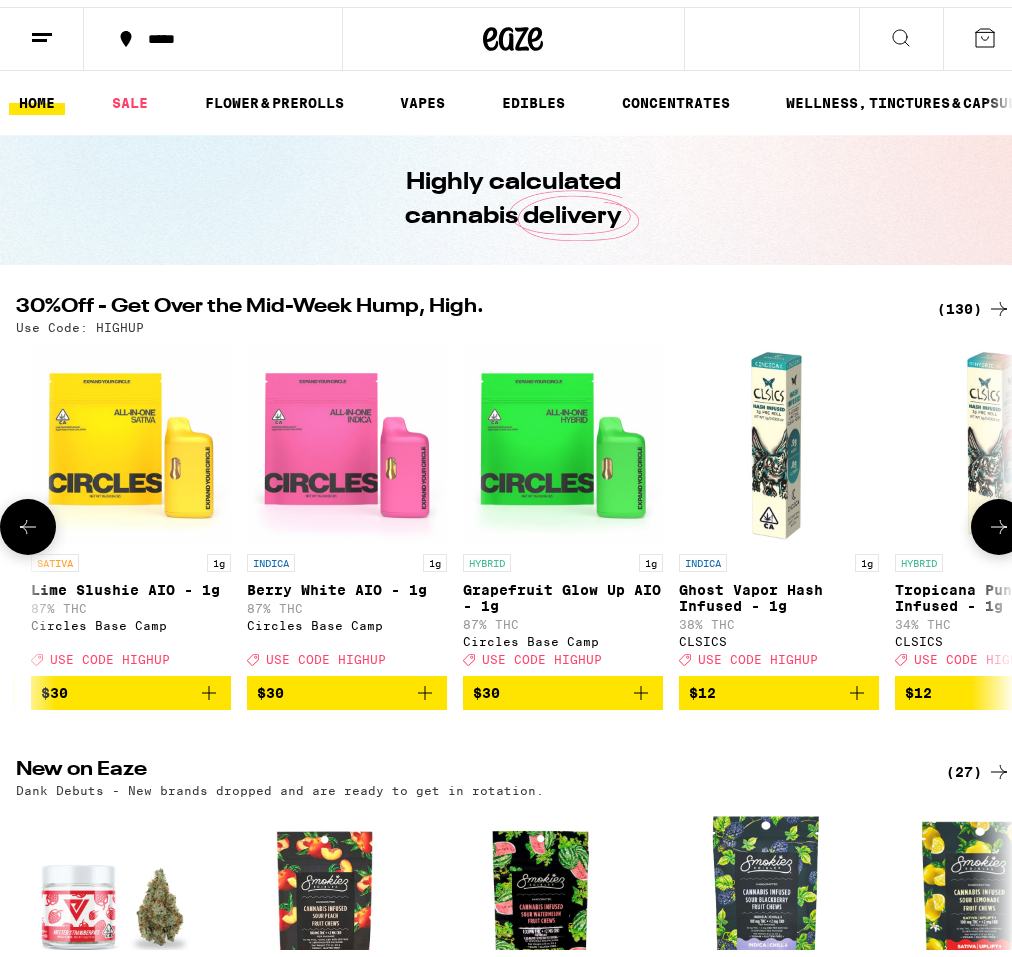 click 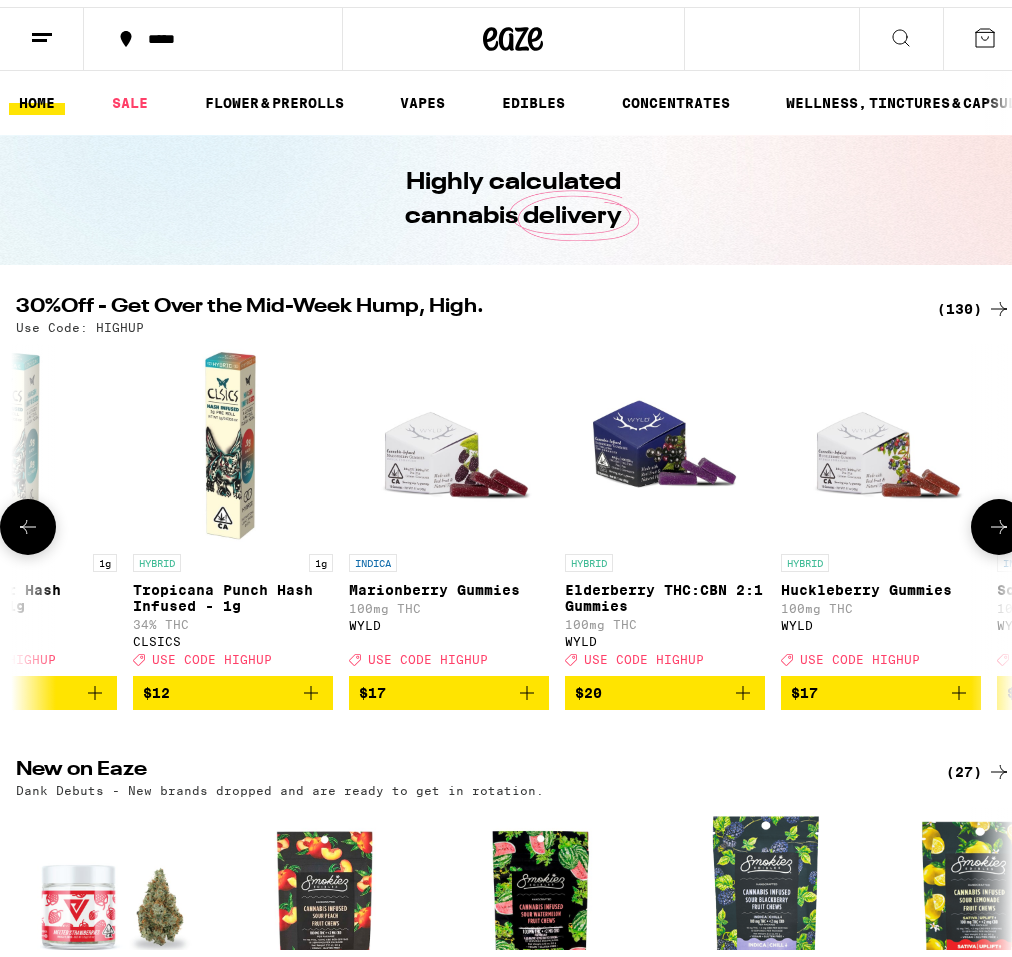 click 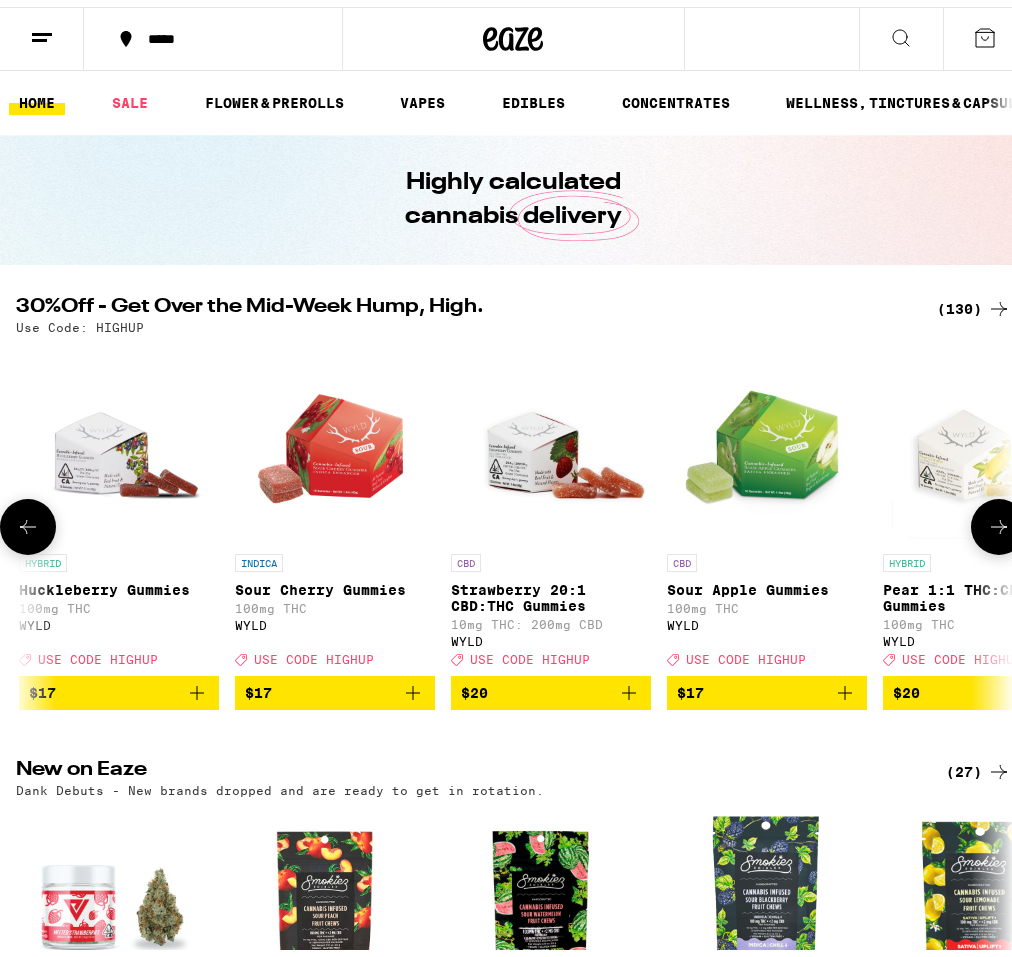 click 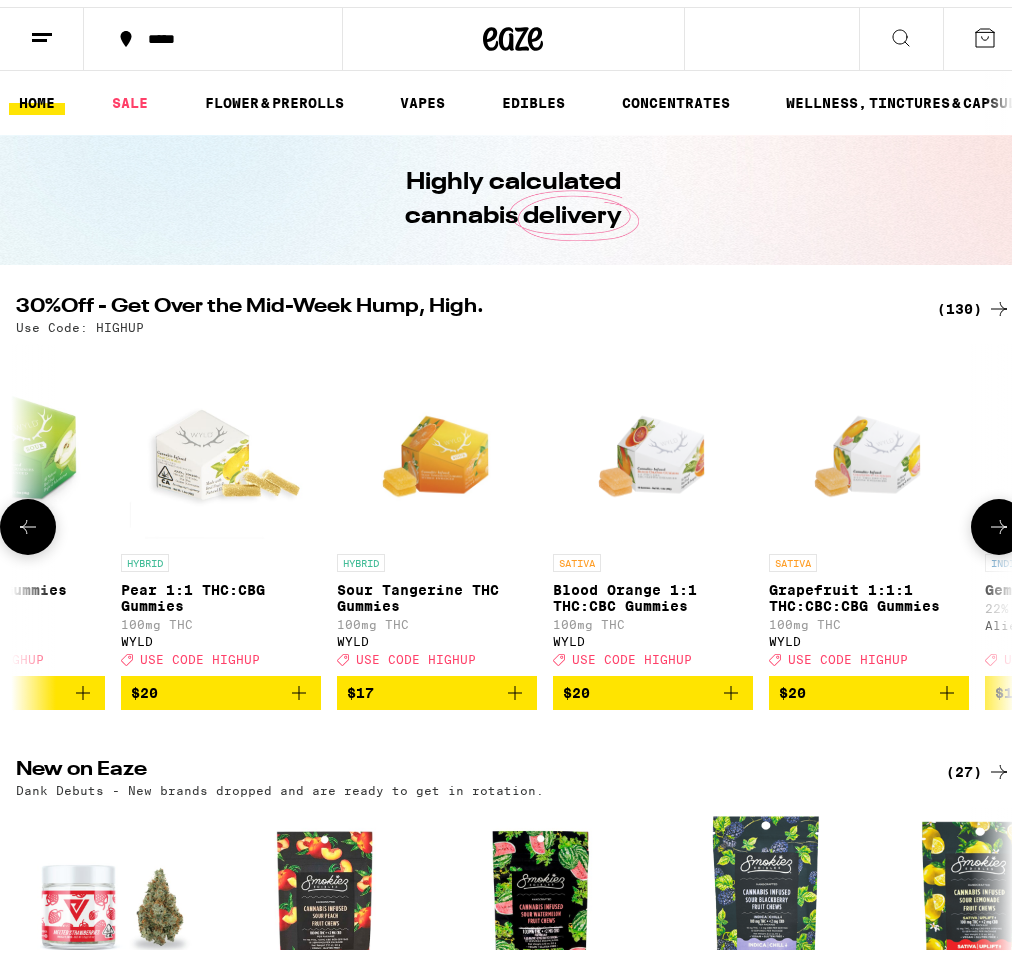 click 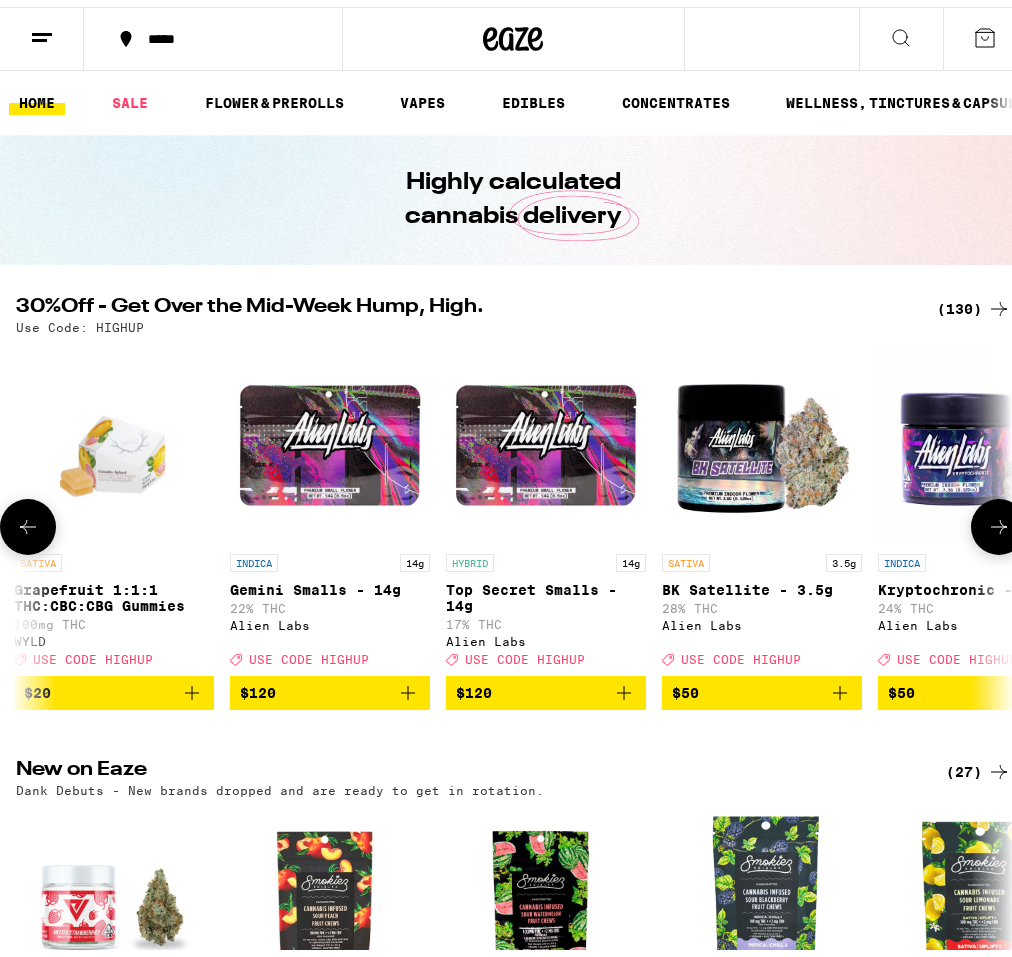 click 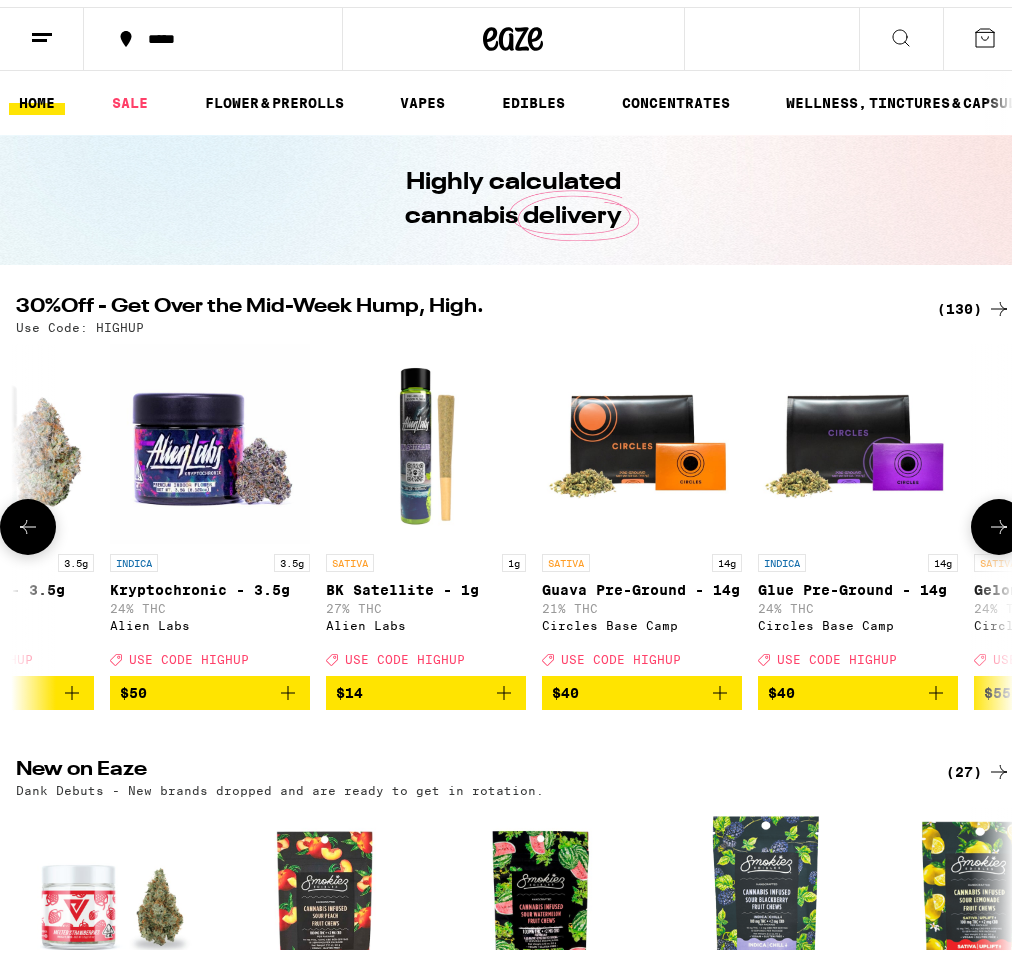 click 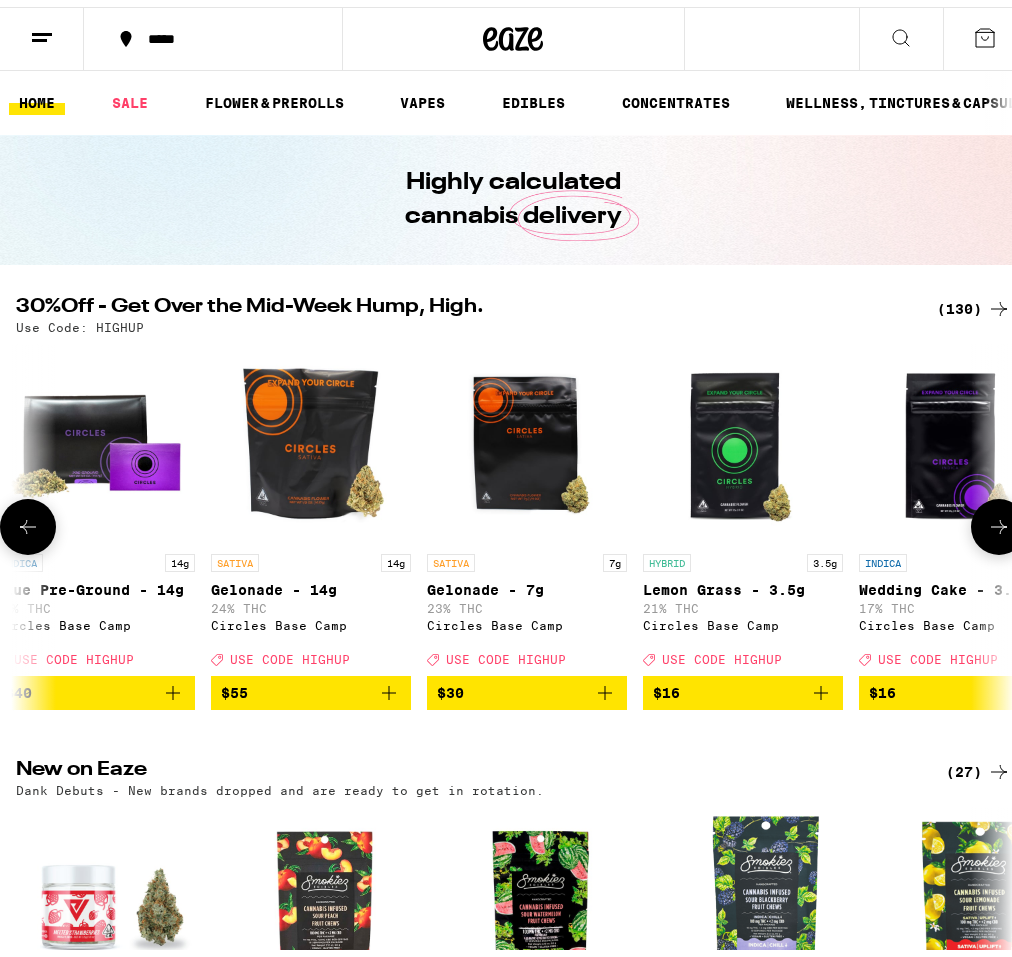 click 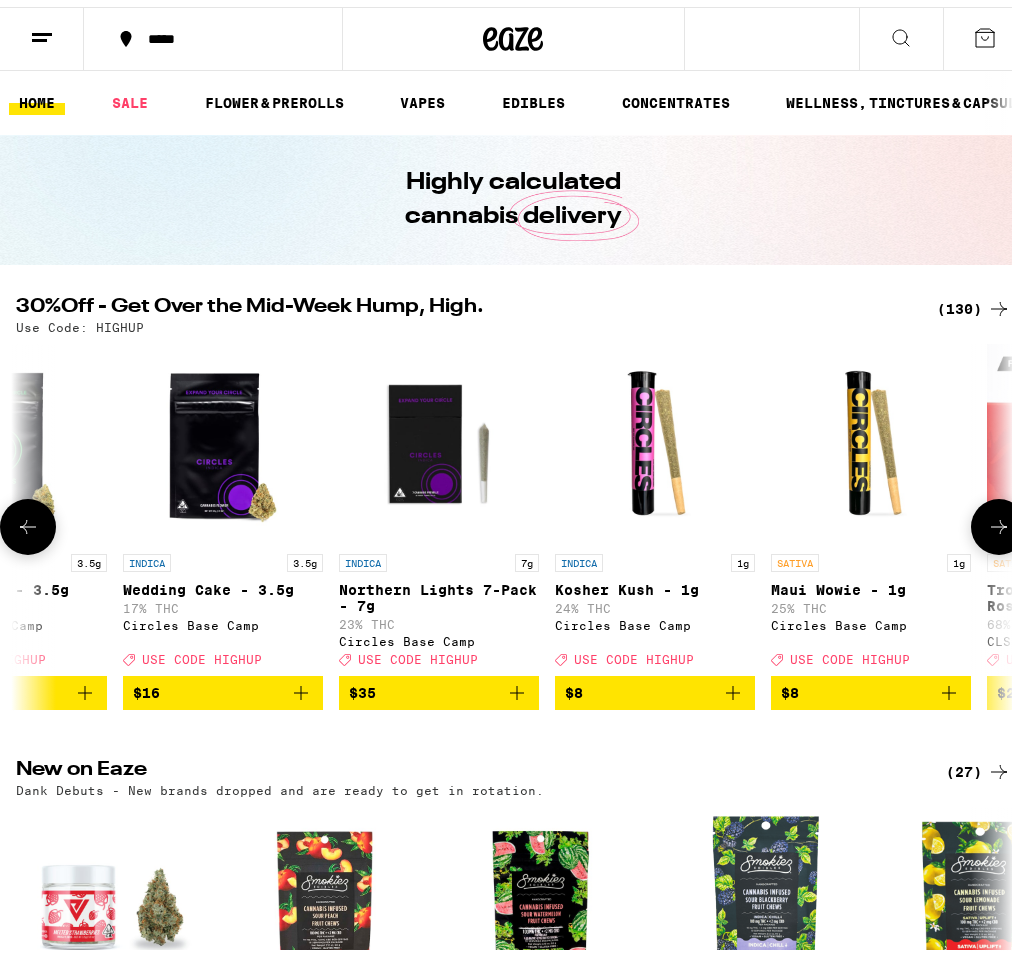 click 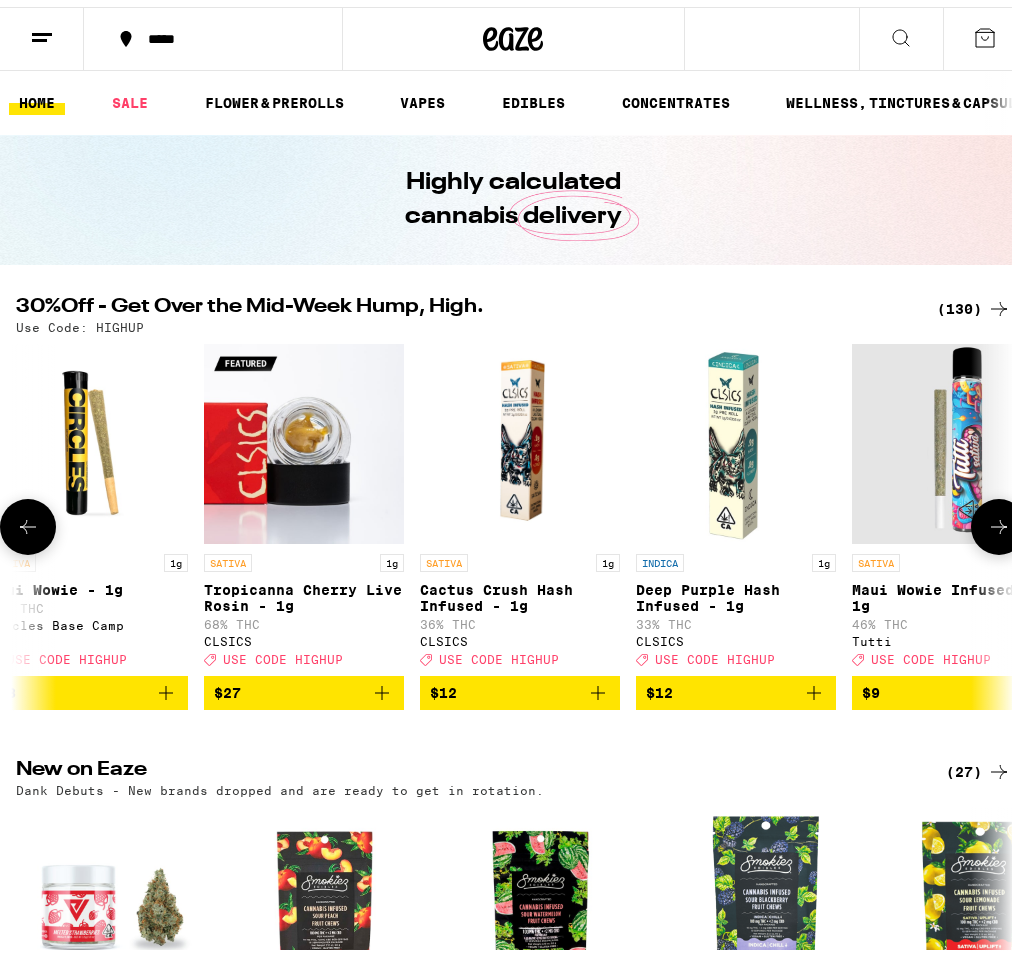 click 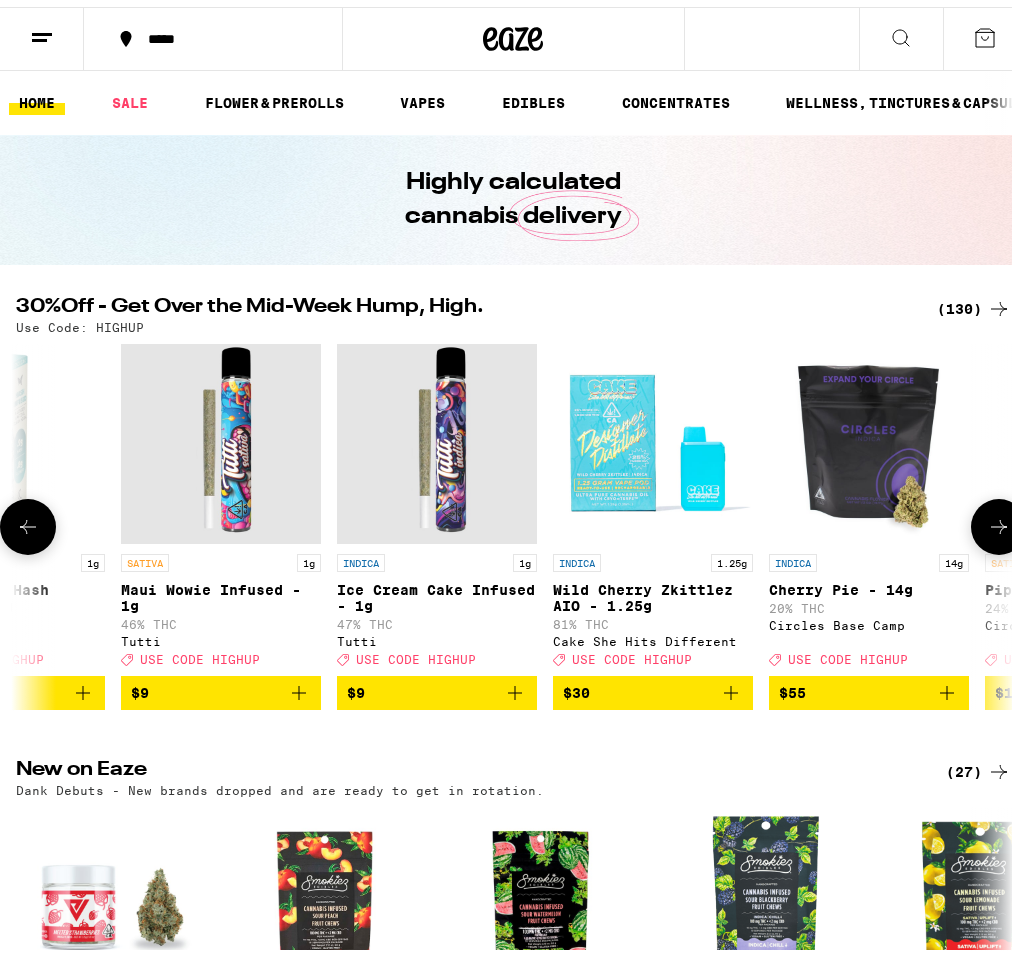 scroll, scrollTop: 0, scrollLeft: 22822, axis: horizontal 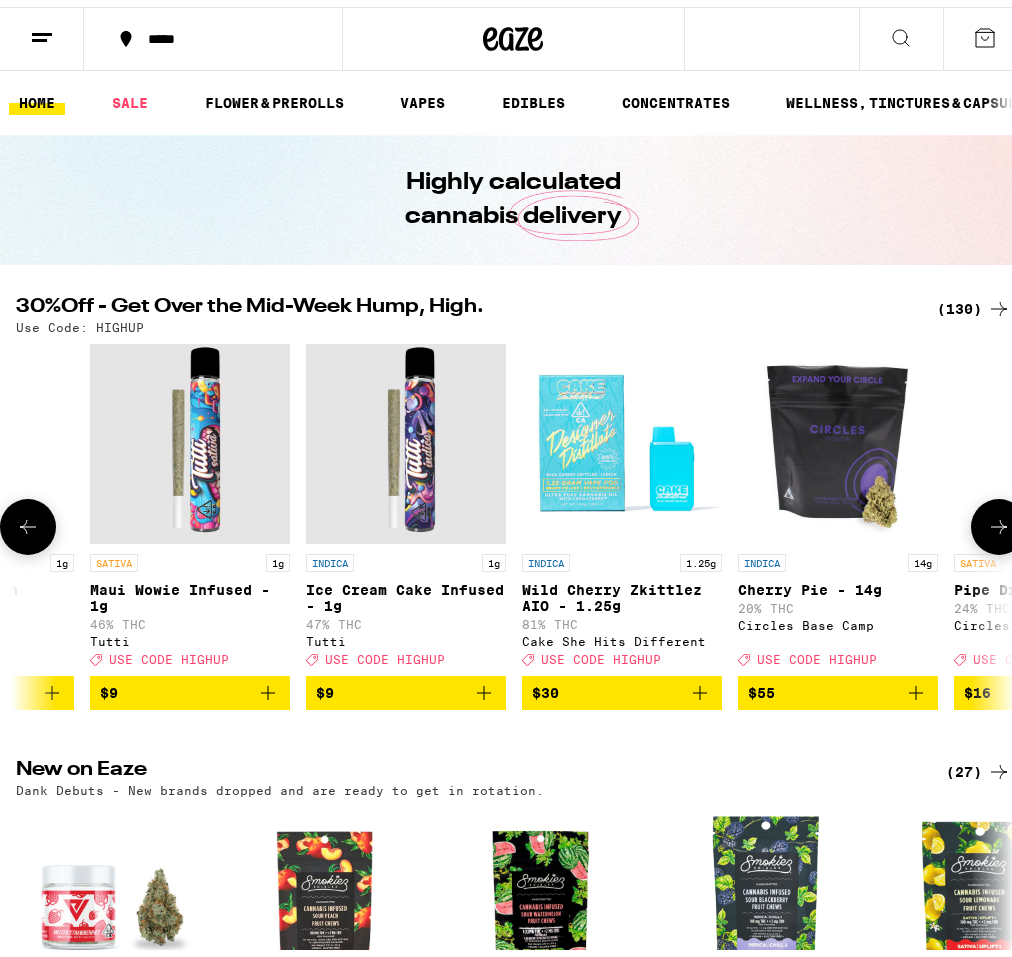 click 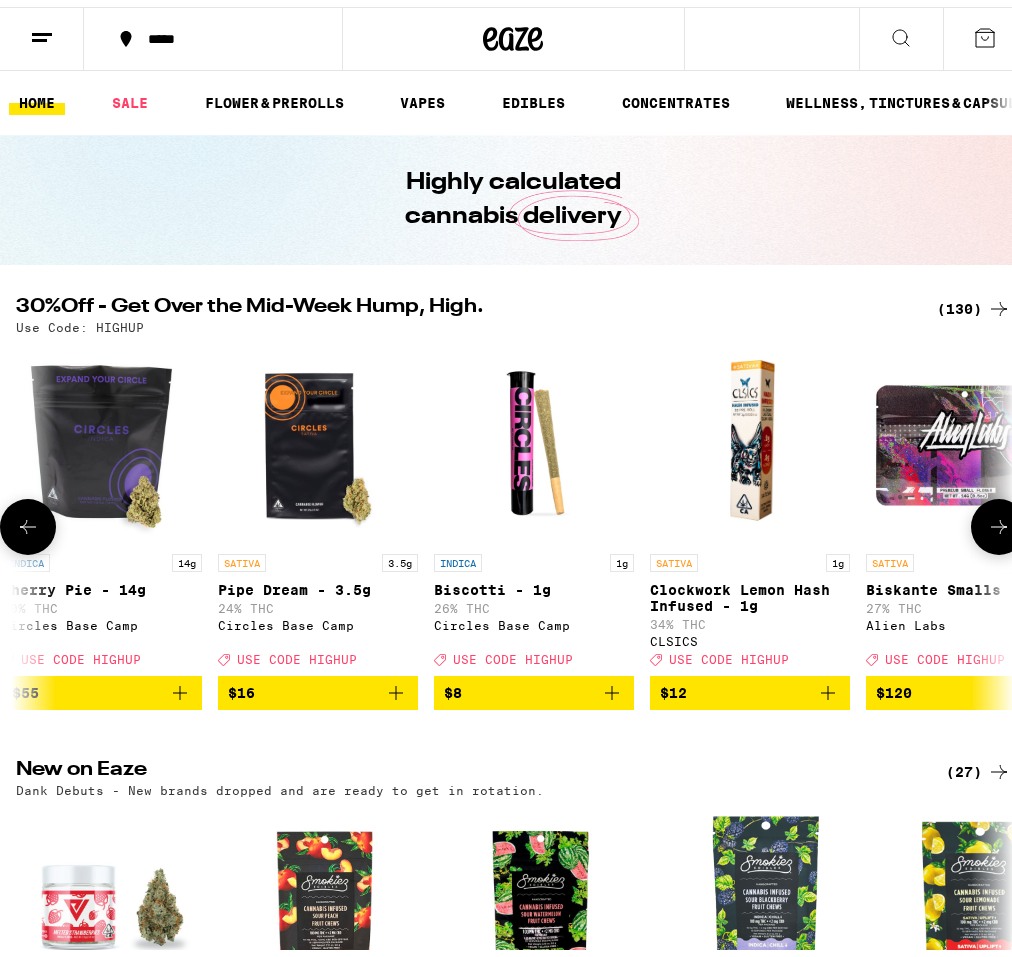 scroll, scrollTop: 0, scrollLeft: 23584, axis: horizontal 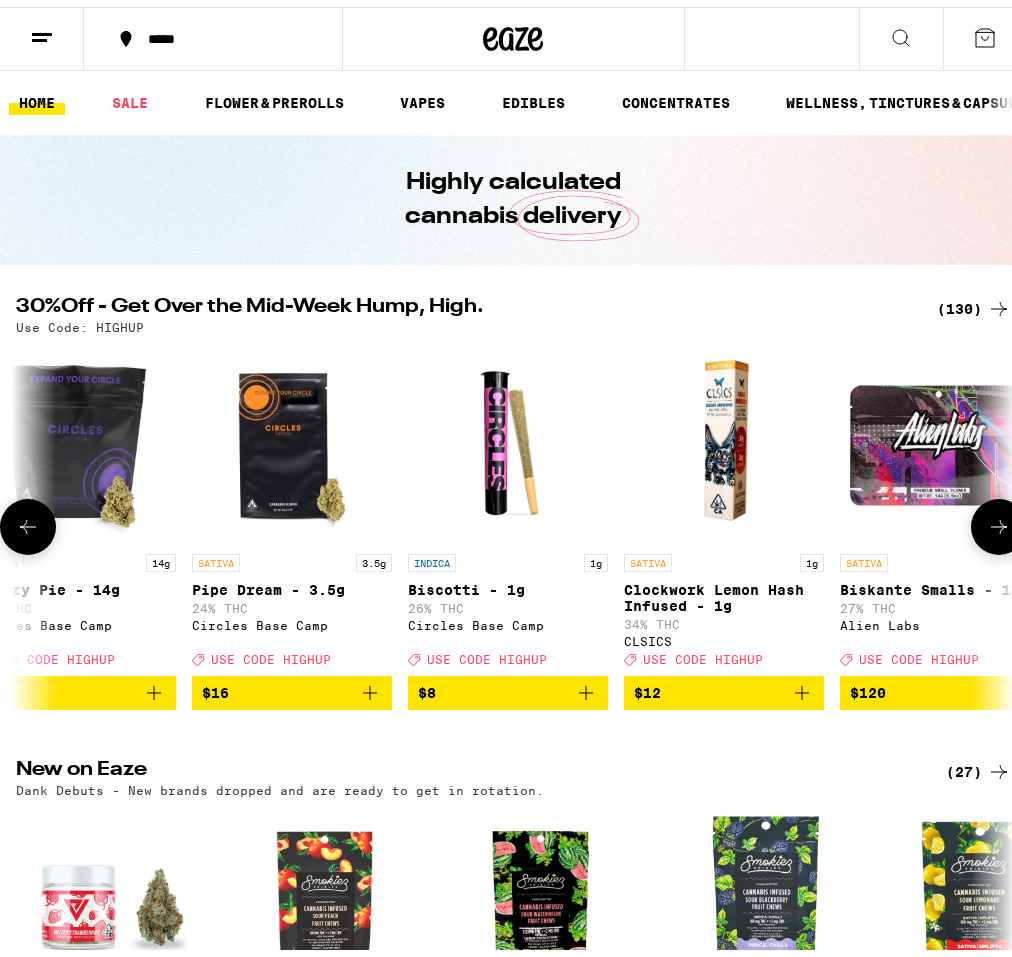 click 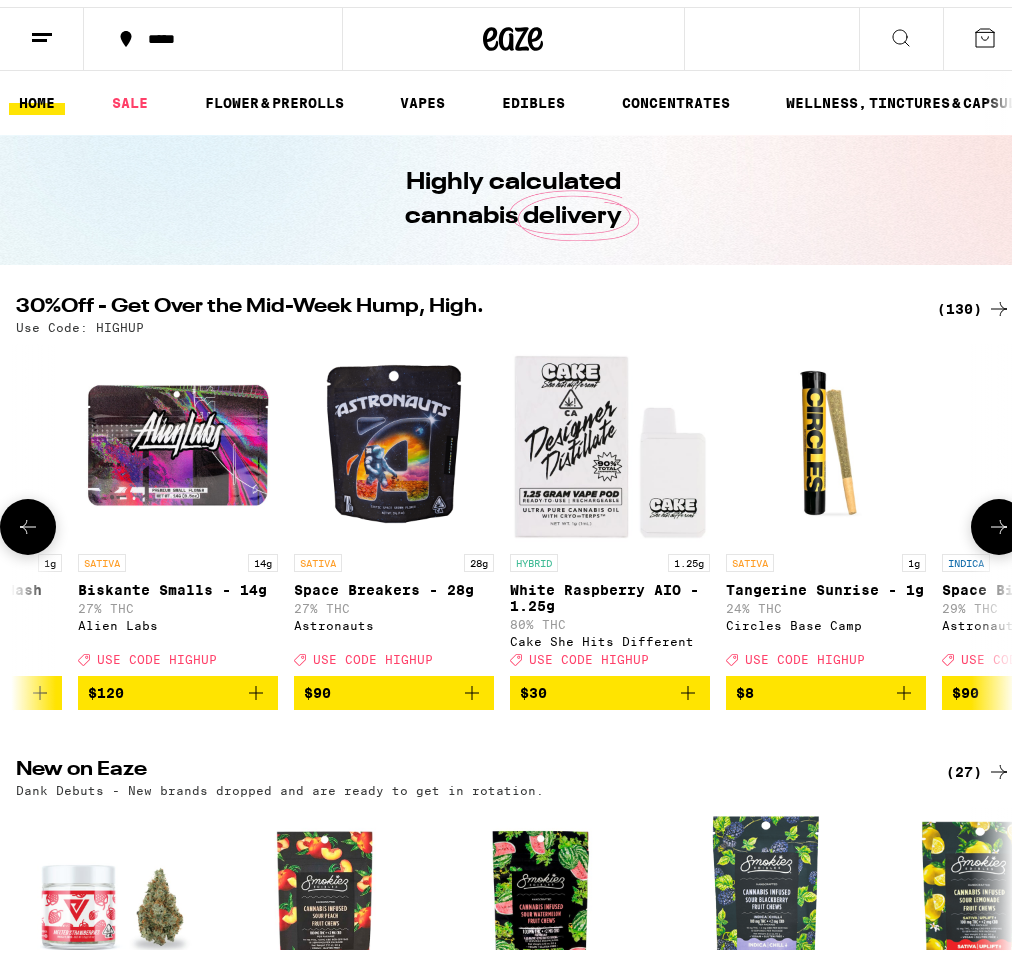 click 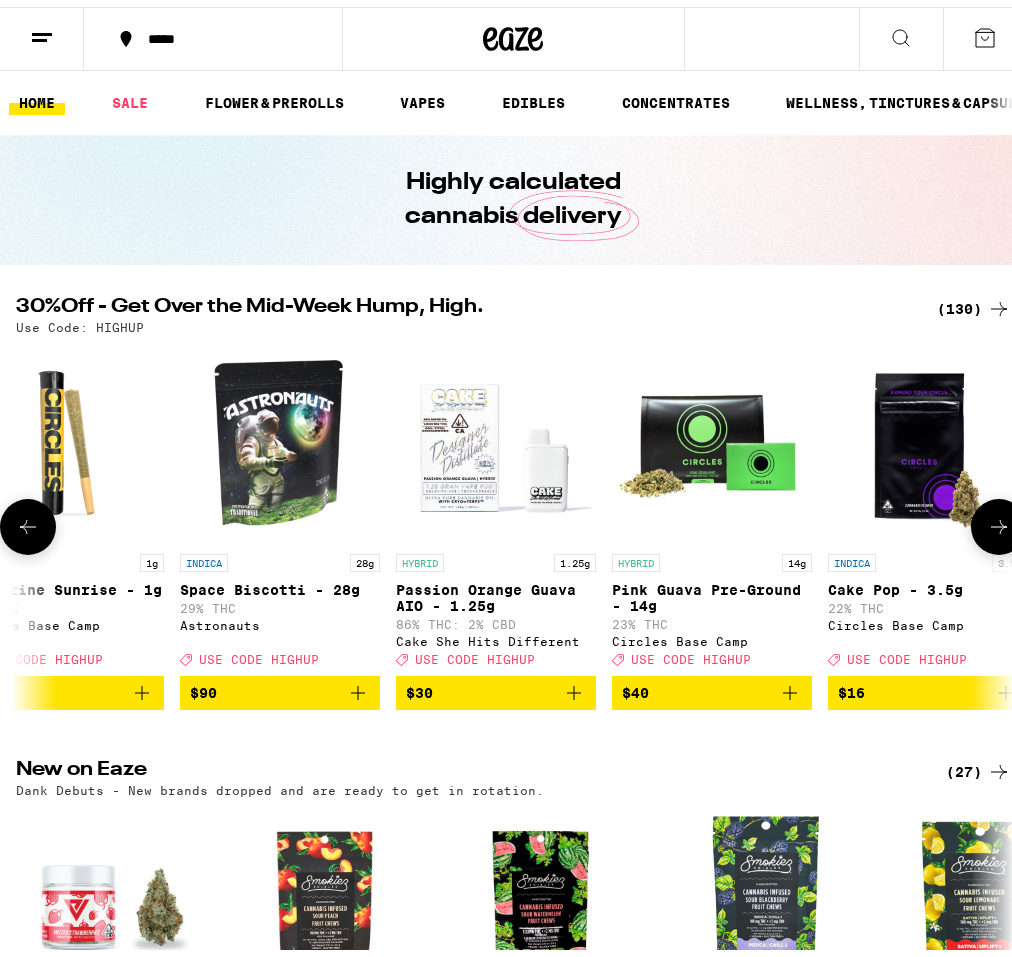 click 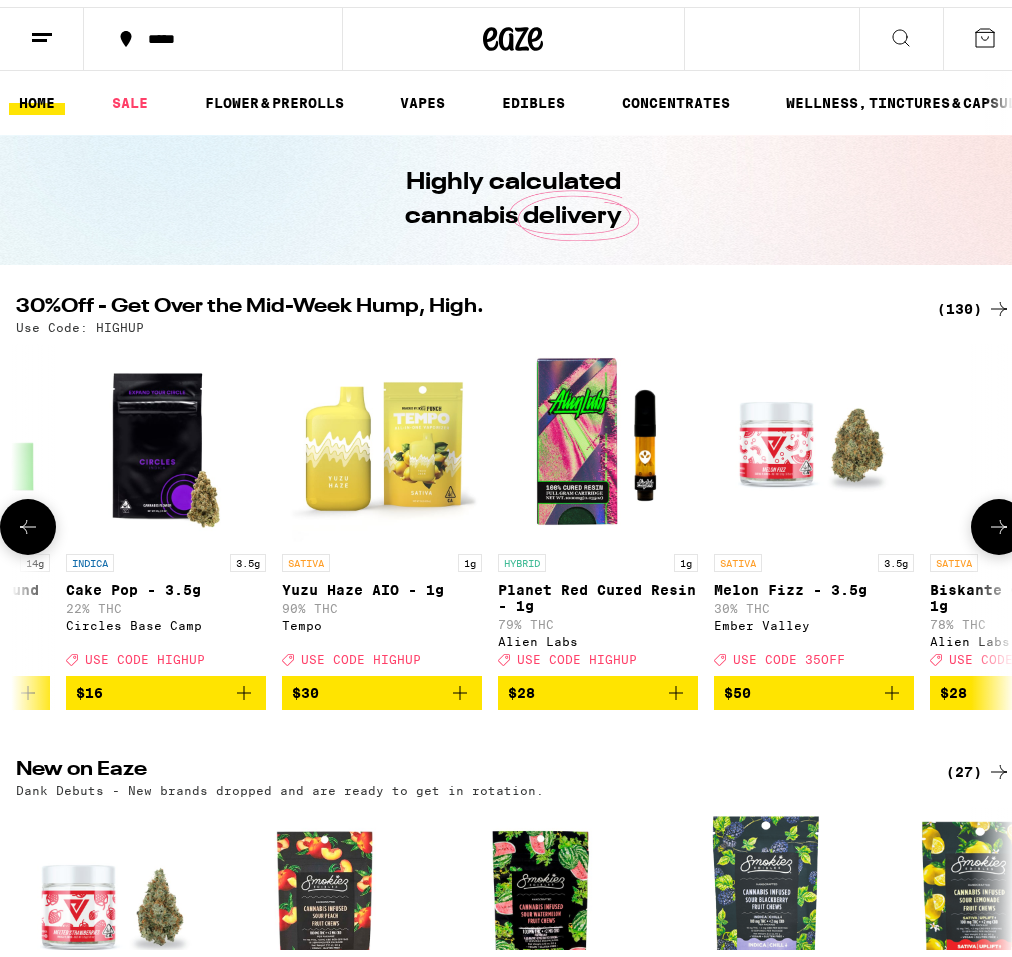 click 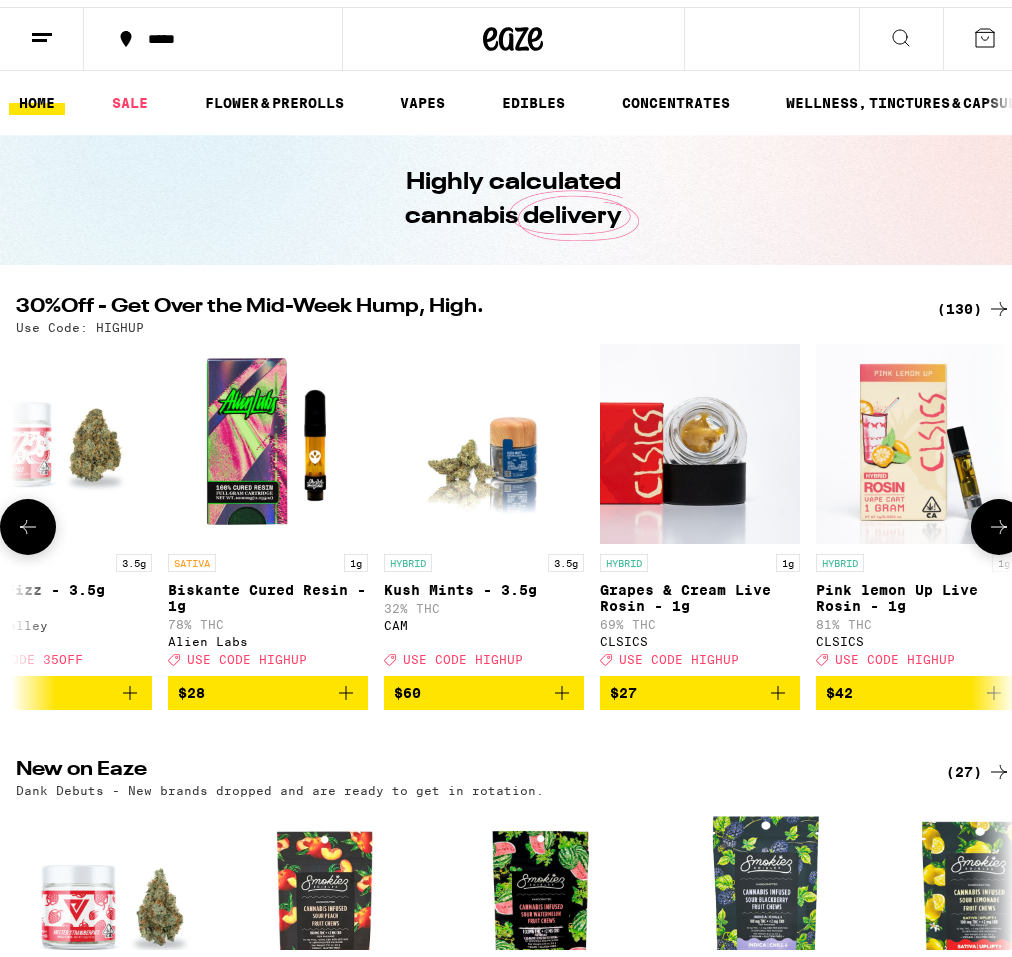 click 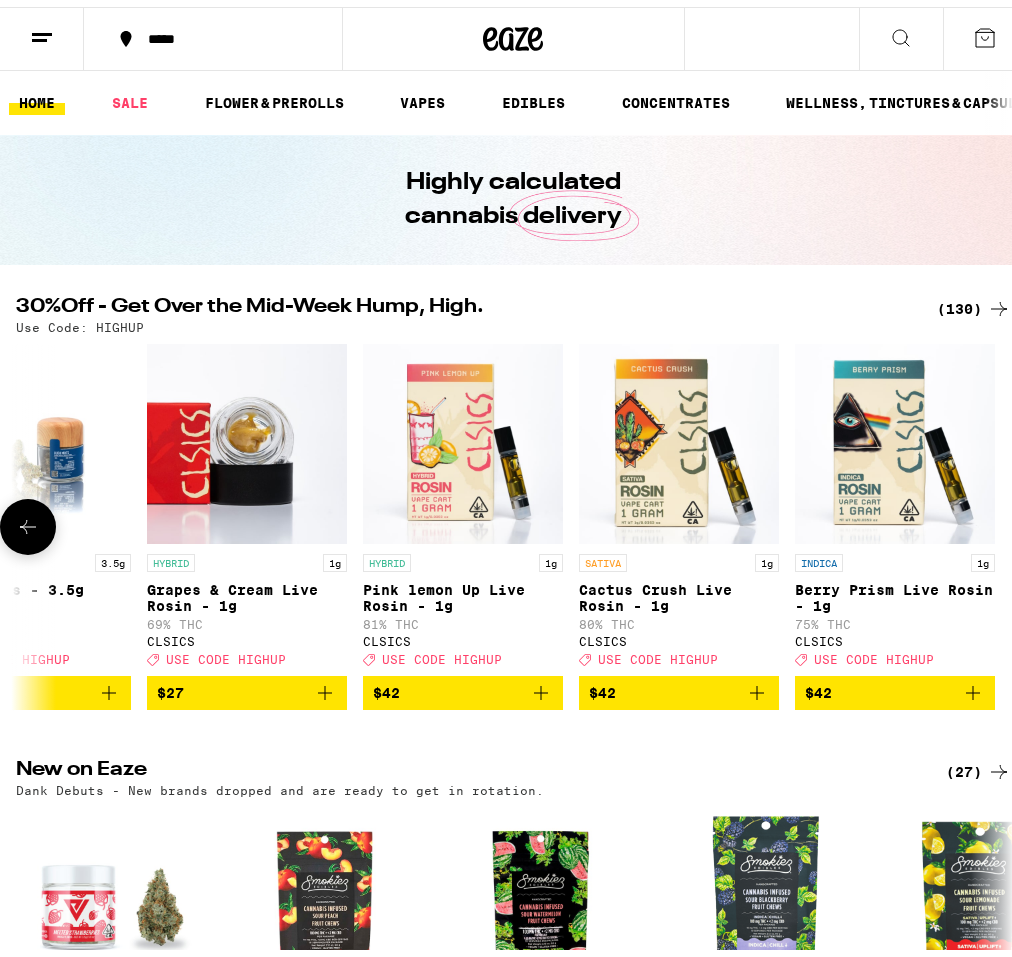 scroll, scrollTop: 0, scrollLeft: 27100, axis: horizontal 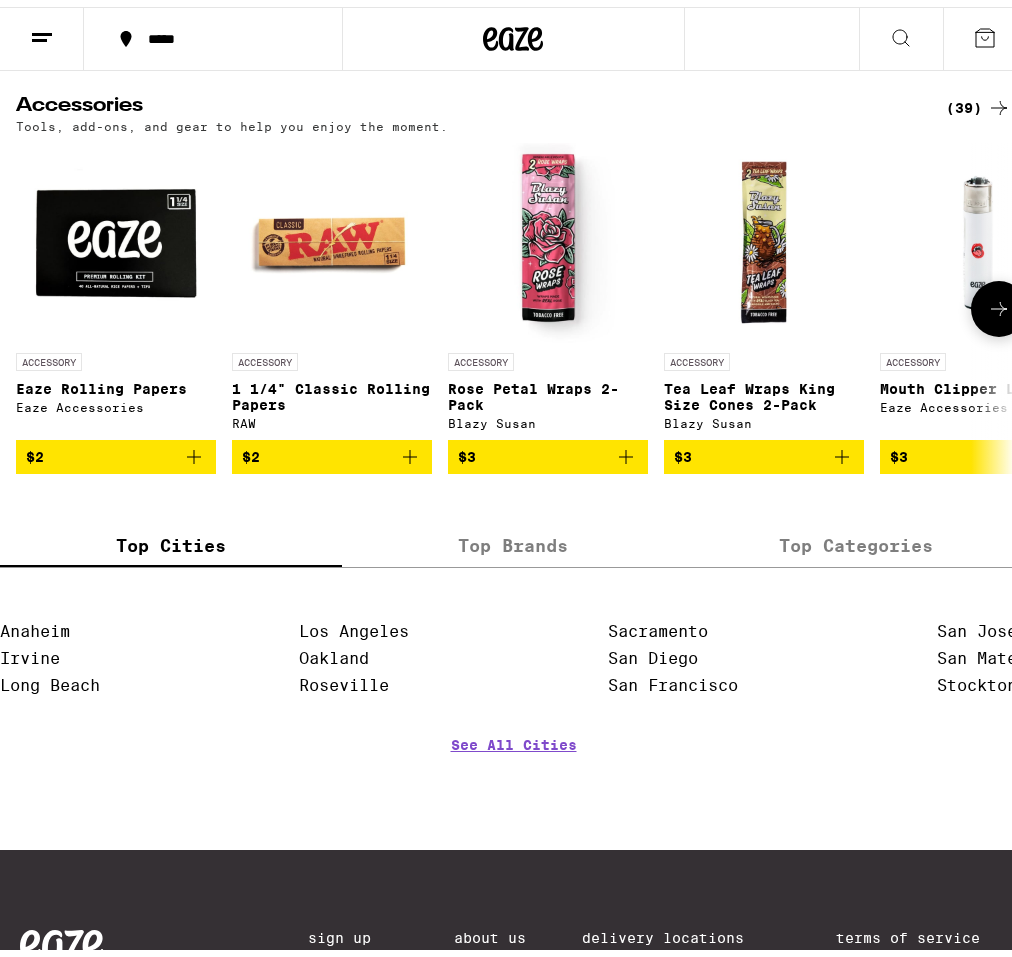 click at bounding box center (999, 302) 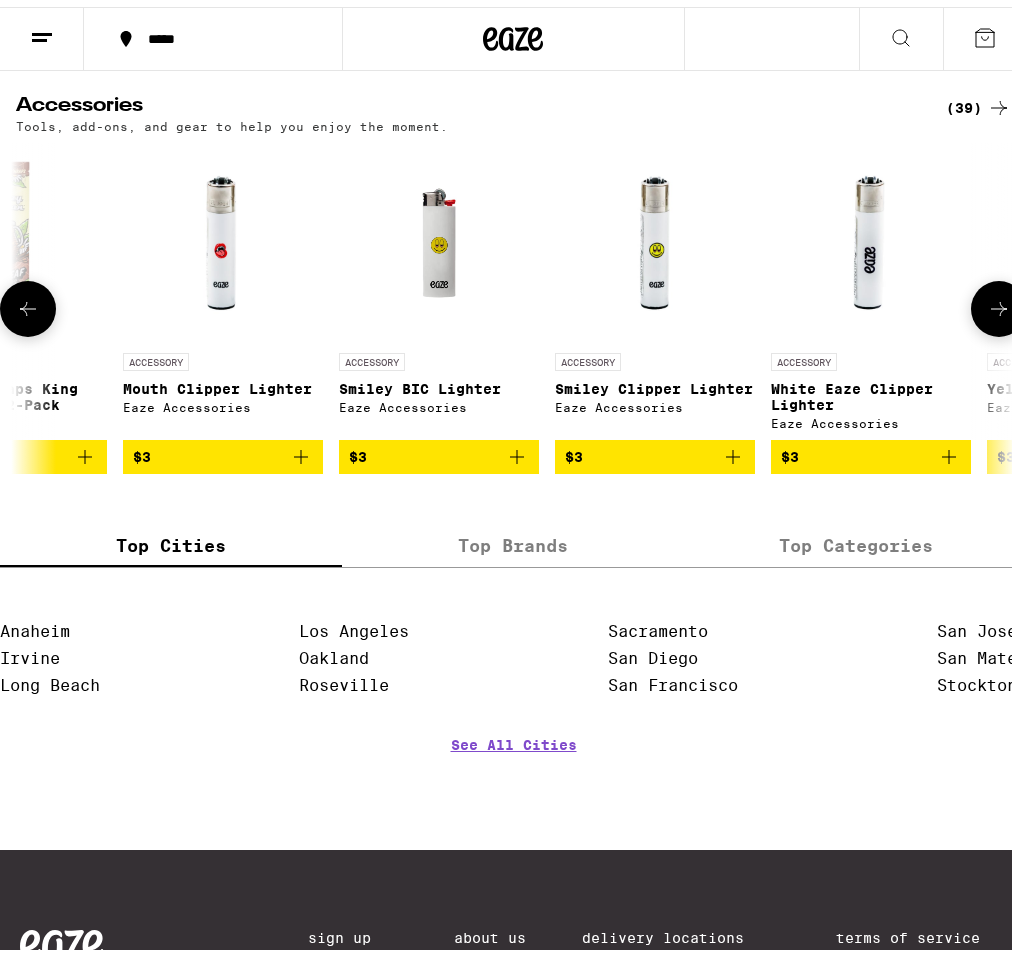 scroll, scrollTop: 0, scrollLeft: 762, axis: horizontal 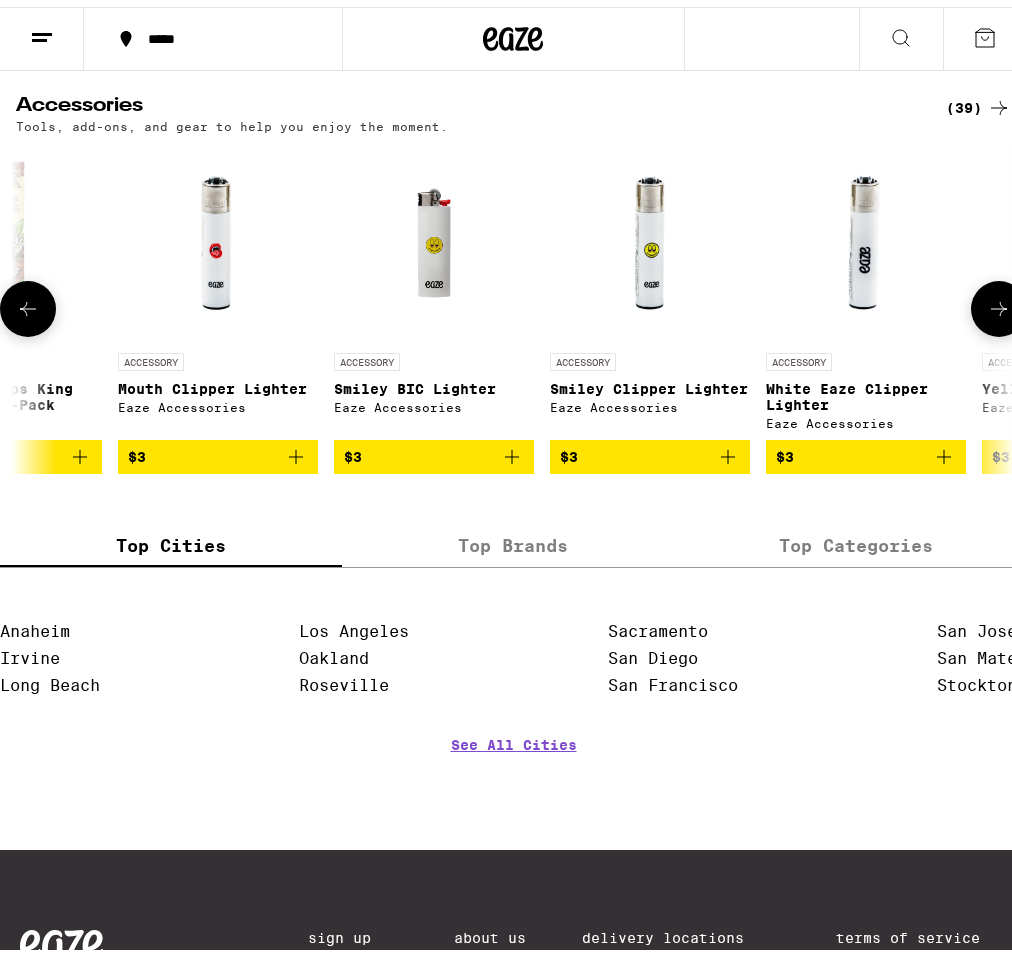 click at bounding box center (999, 302) 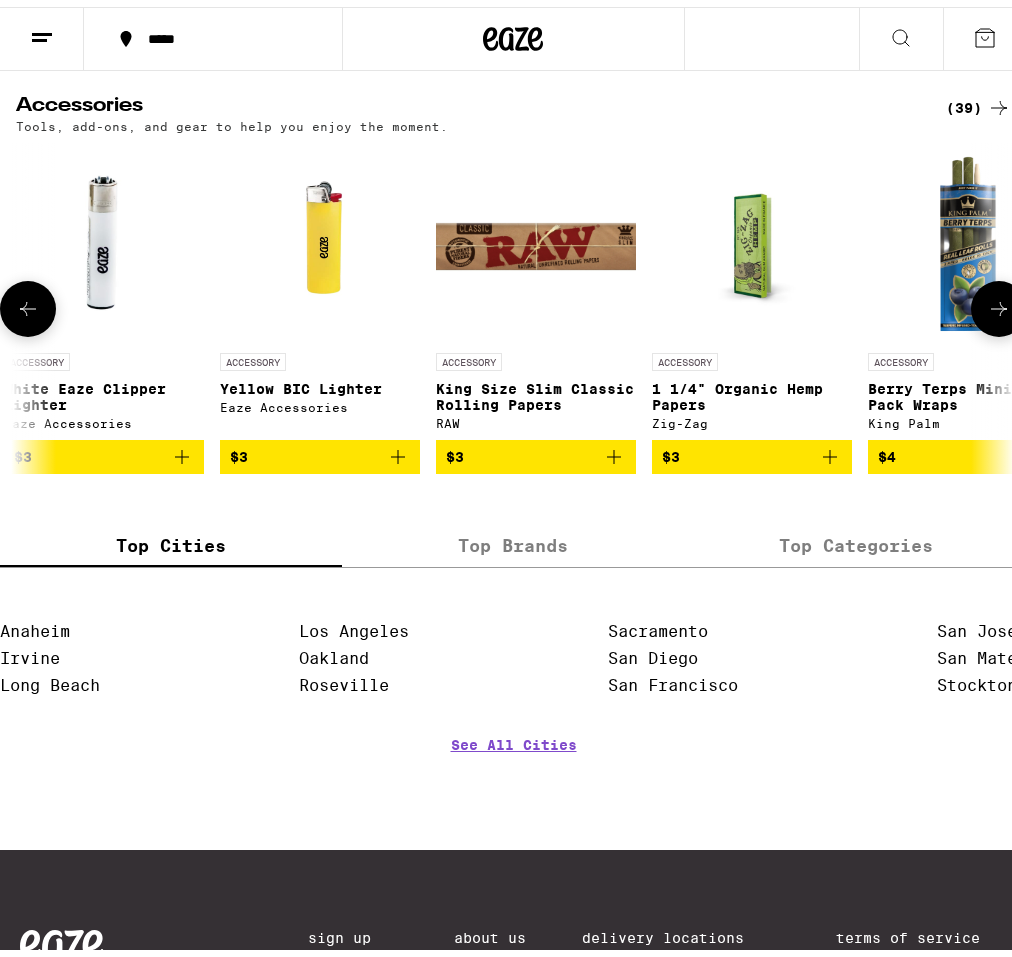 click at bounding box center (999, 302) 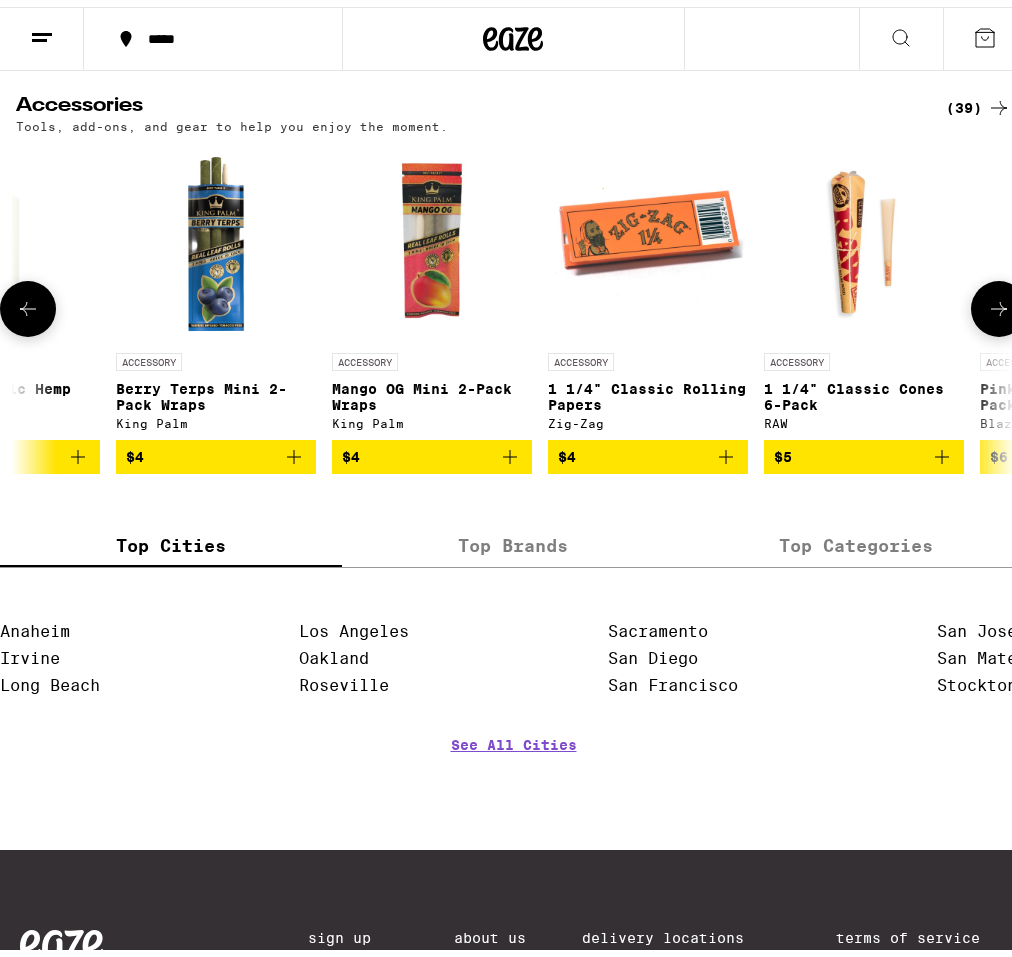 scroll, scrollTop: 0, scrollLeft: 2286, axis: horizontal 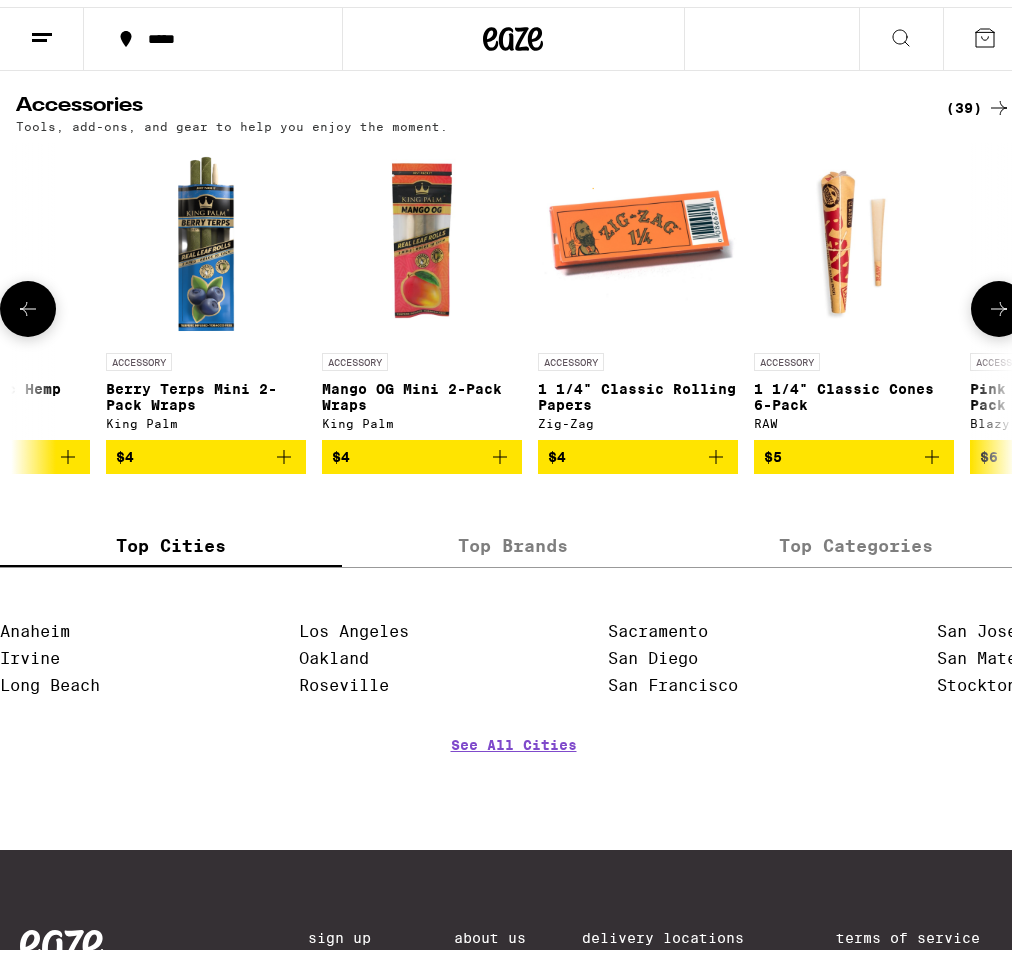 click at bounding box center (999, 302) 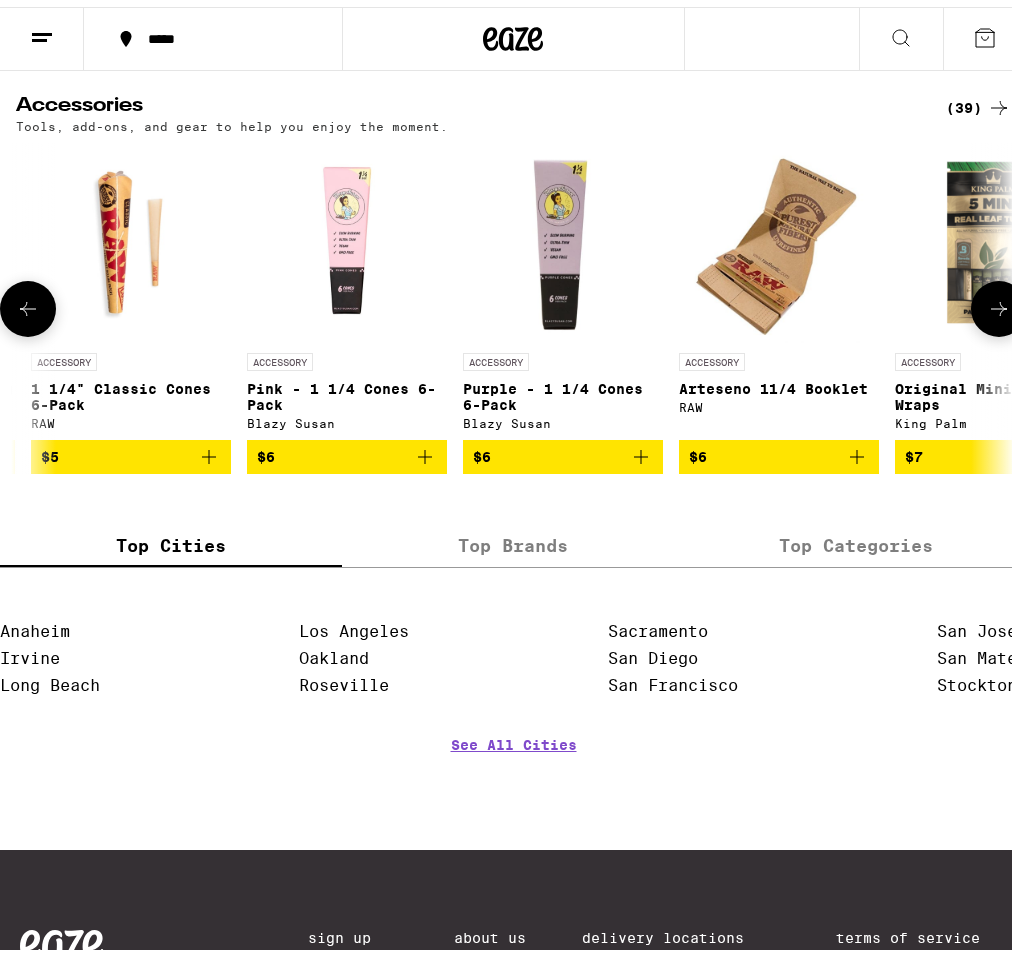 scroll, scrollTop: 0, scrollLeft: 3048, axis: horizontal 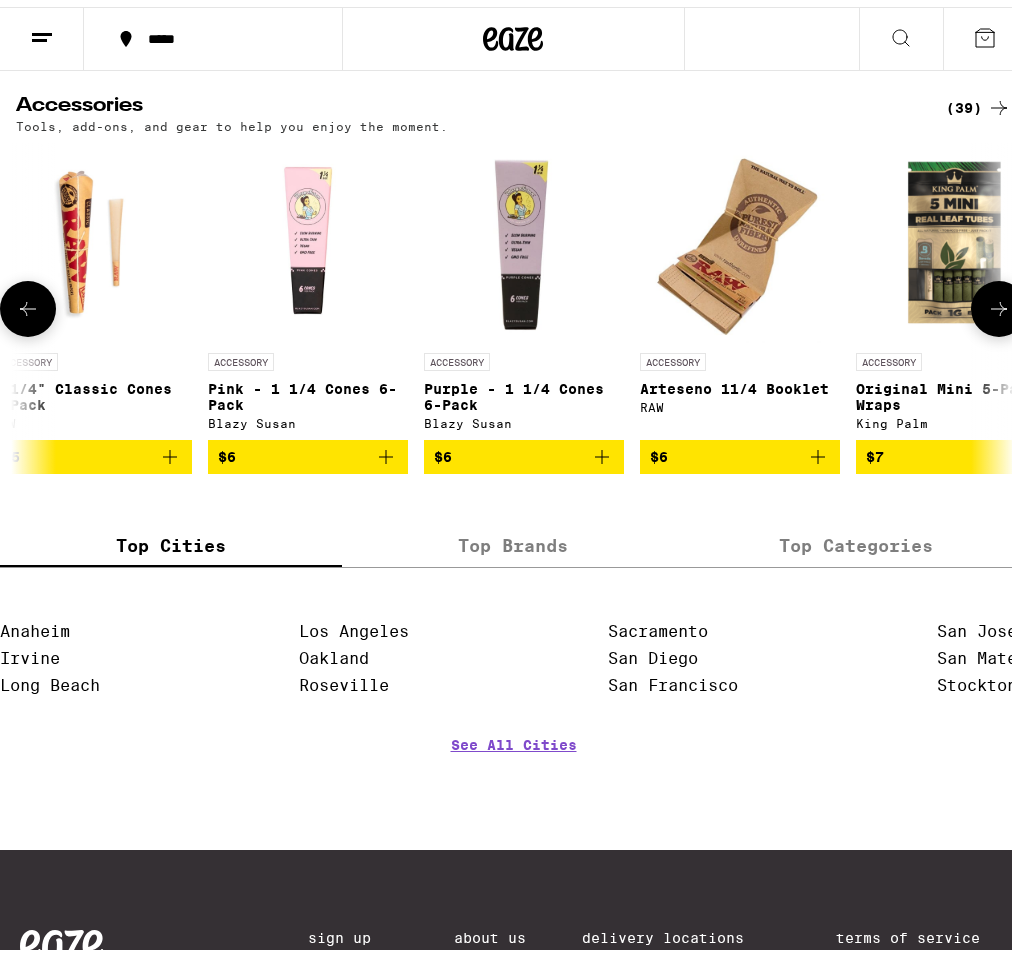 click at bounding box center (999, 302) 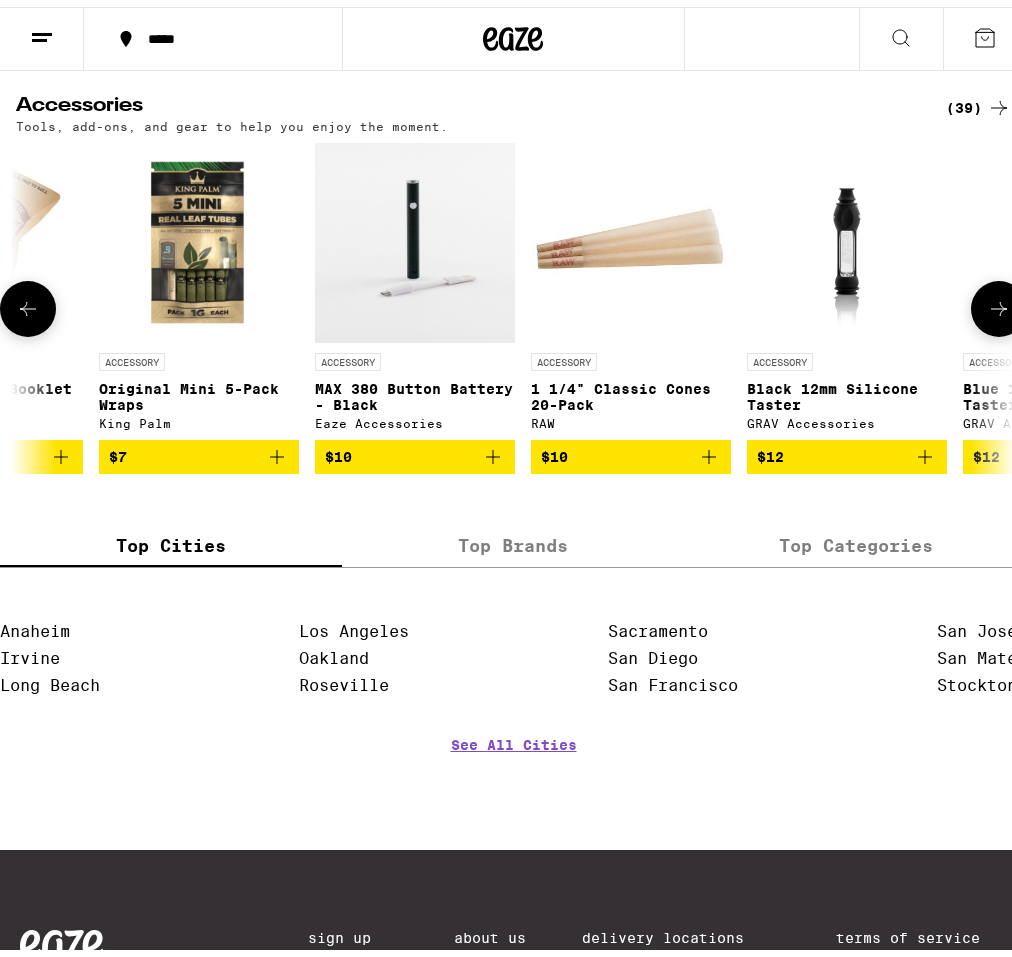scroll, scrollTop: 0, scrollLeft: 3810, axis: horizontal 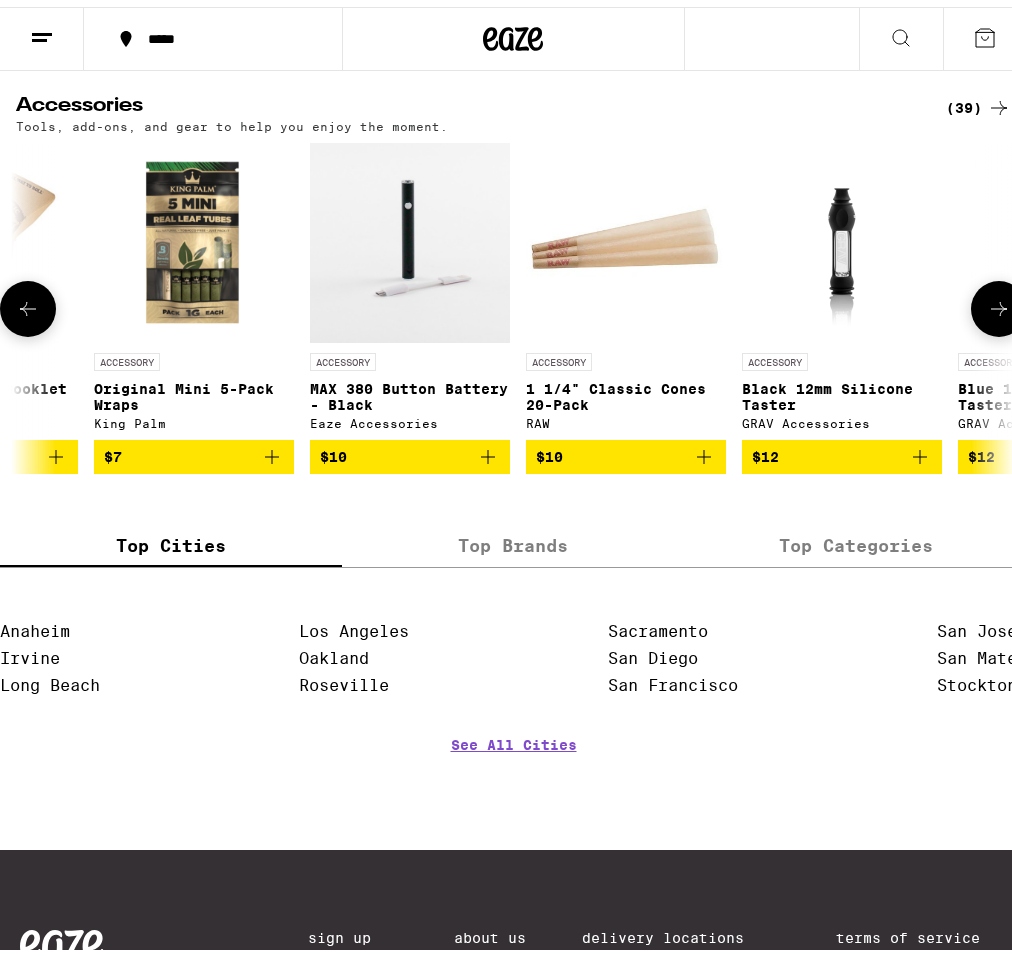 click at bounding box center [999, 302] 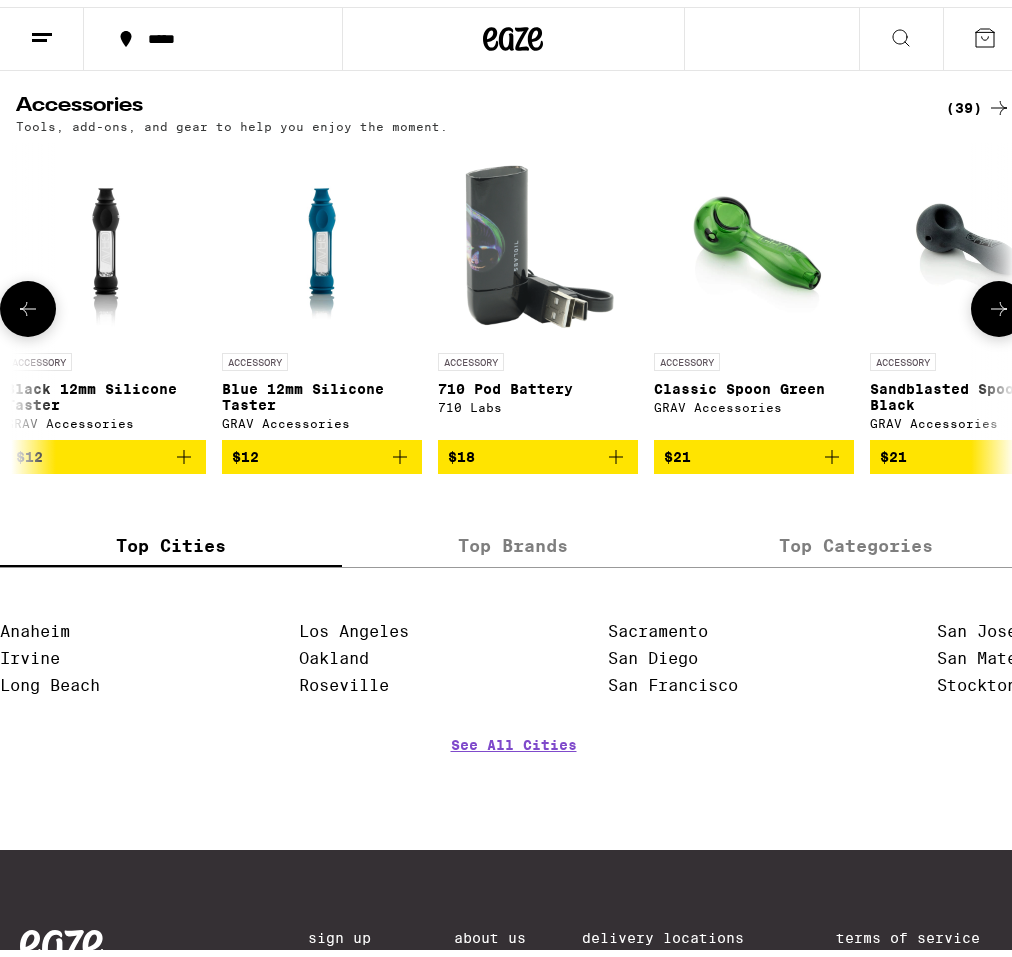 scroll, scrollTop: 0, scrollLeft: 4572, axis: horizontal 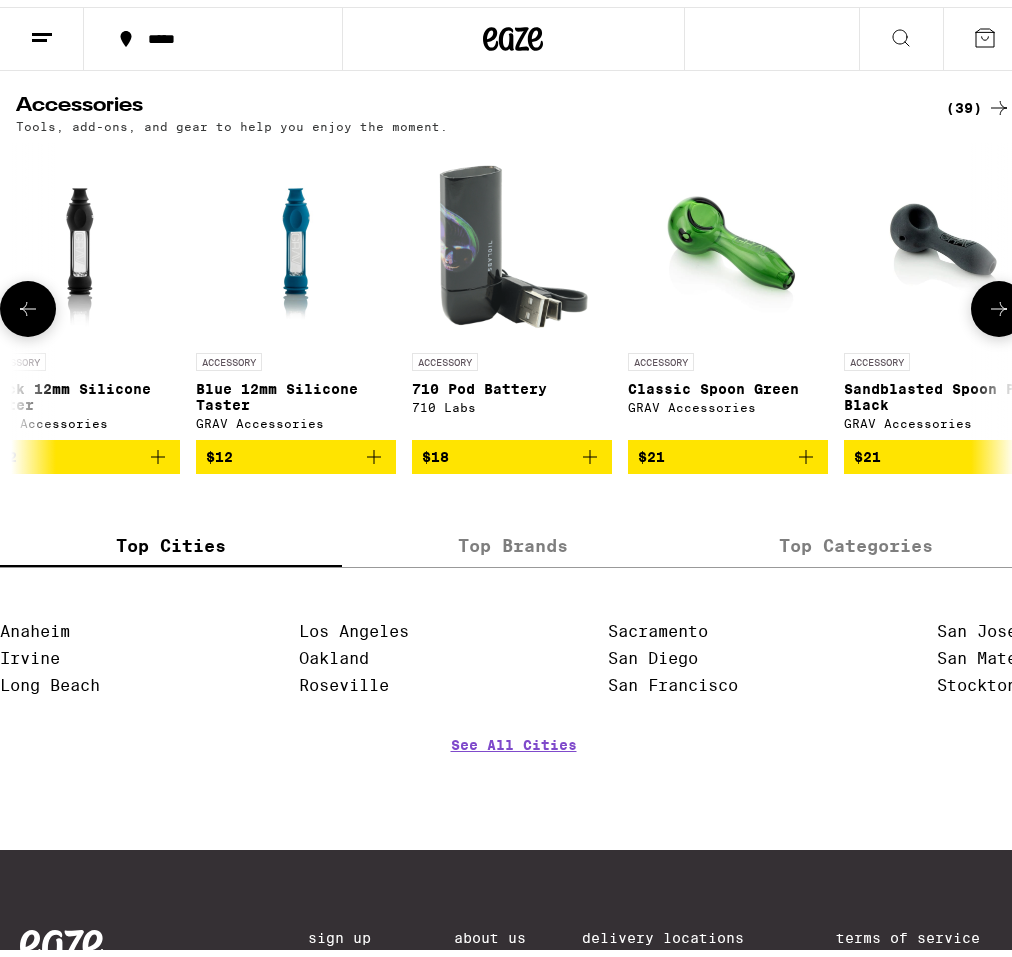 click at bounding box center [999, 302] 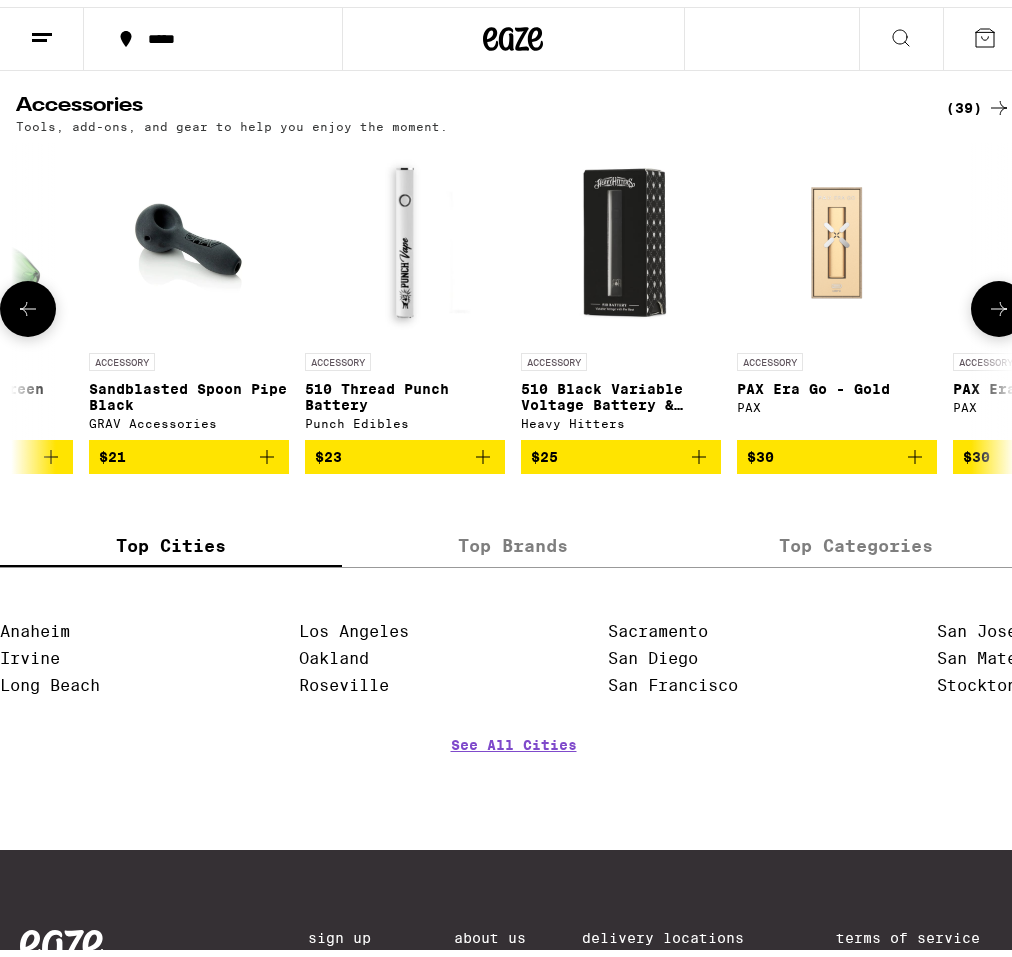scroll, scrollTop: 0, scrollLeft: 5334, axis: horizontal 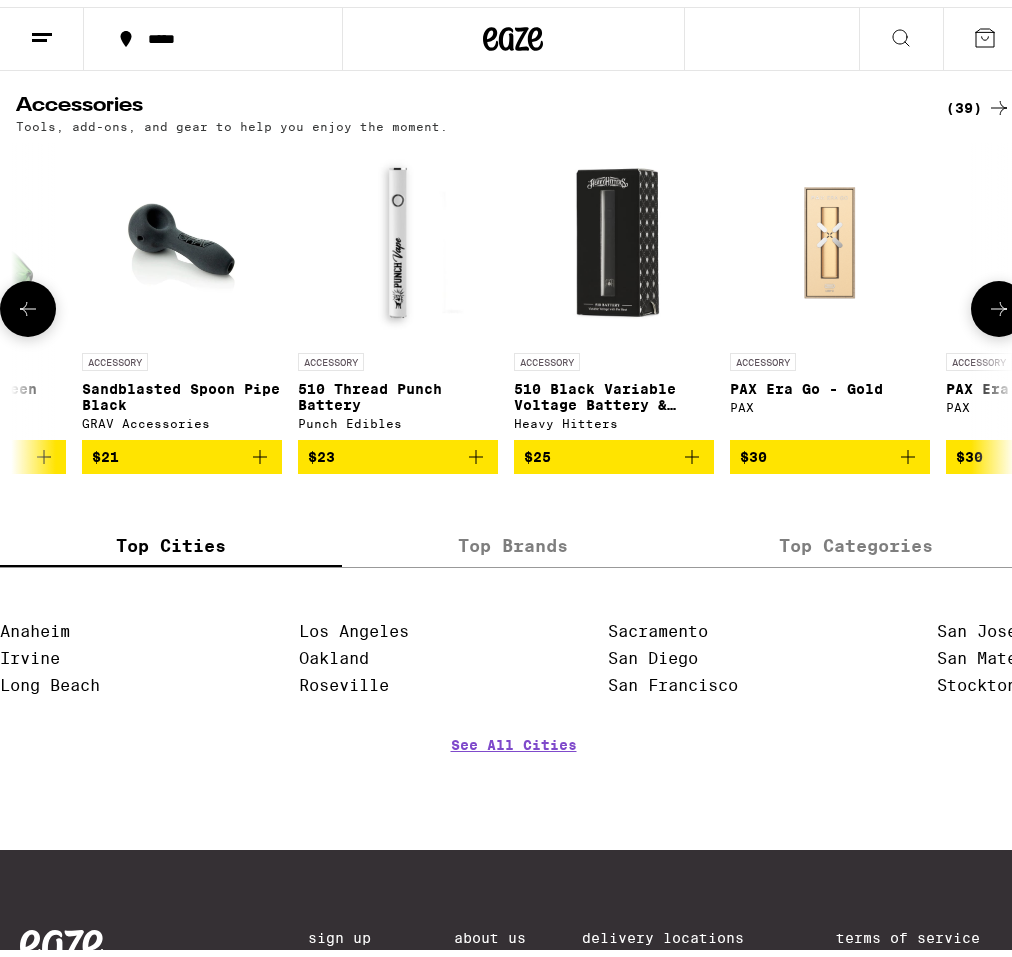 click at bounding box center (999, 302) 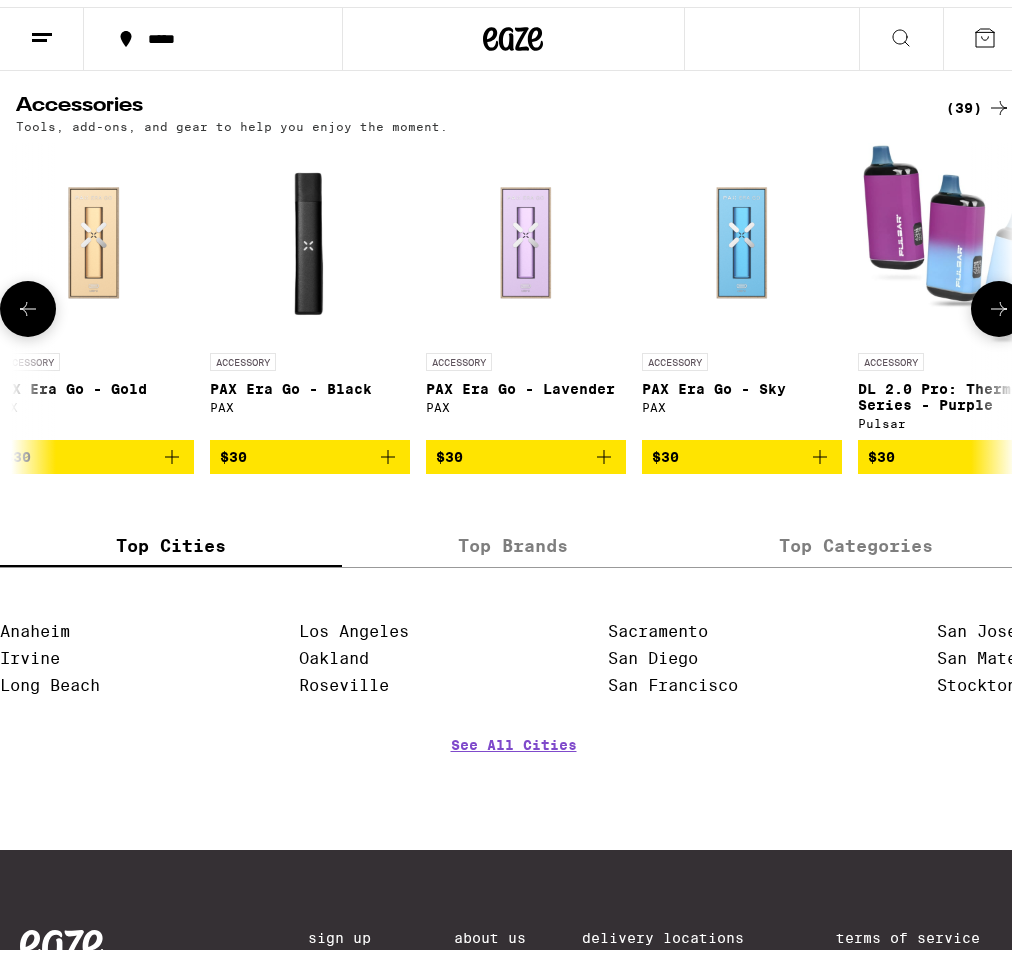 scroll, scrollTop: 0, scrollLeft: 6096, axis: horizontal 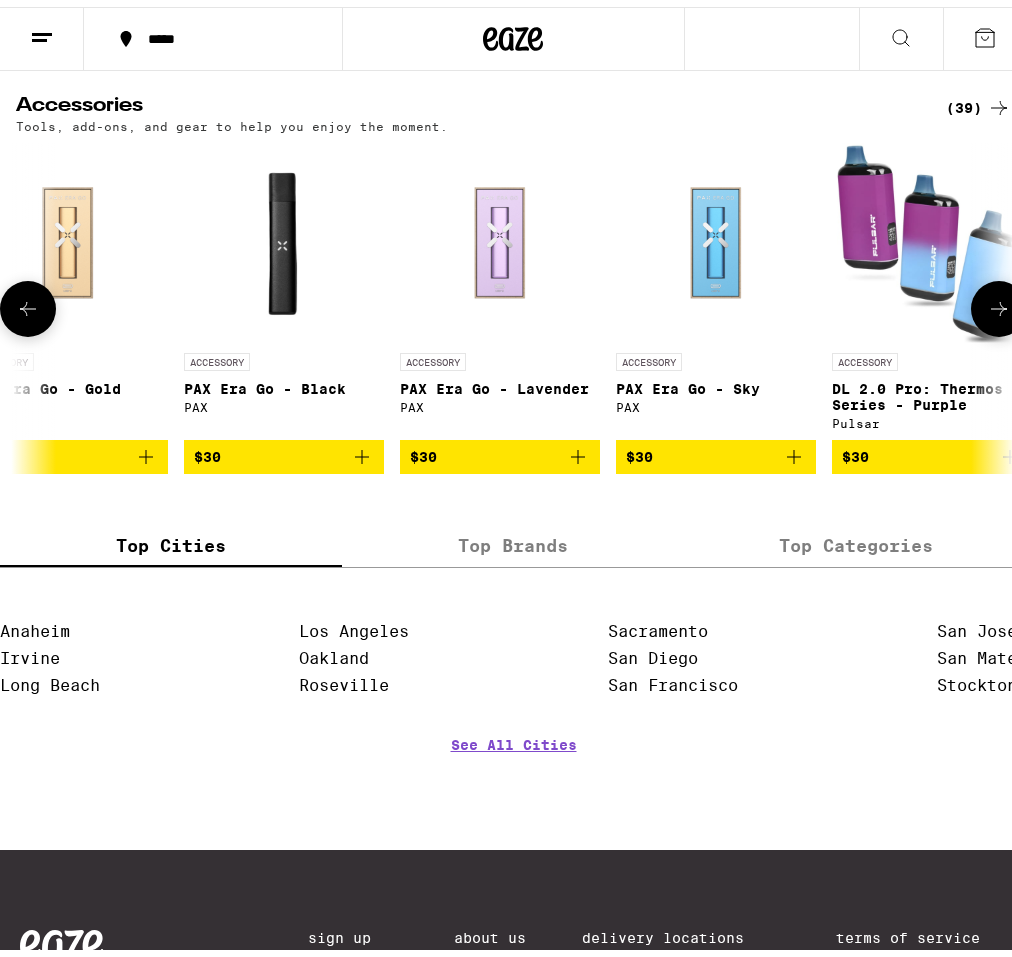 click at bounding box center [999, 302] 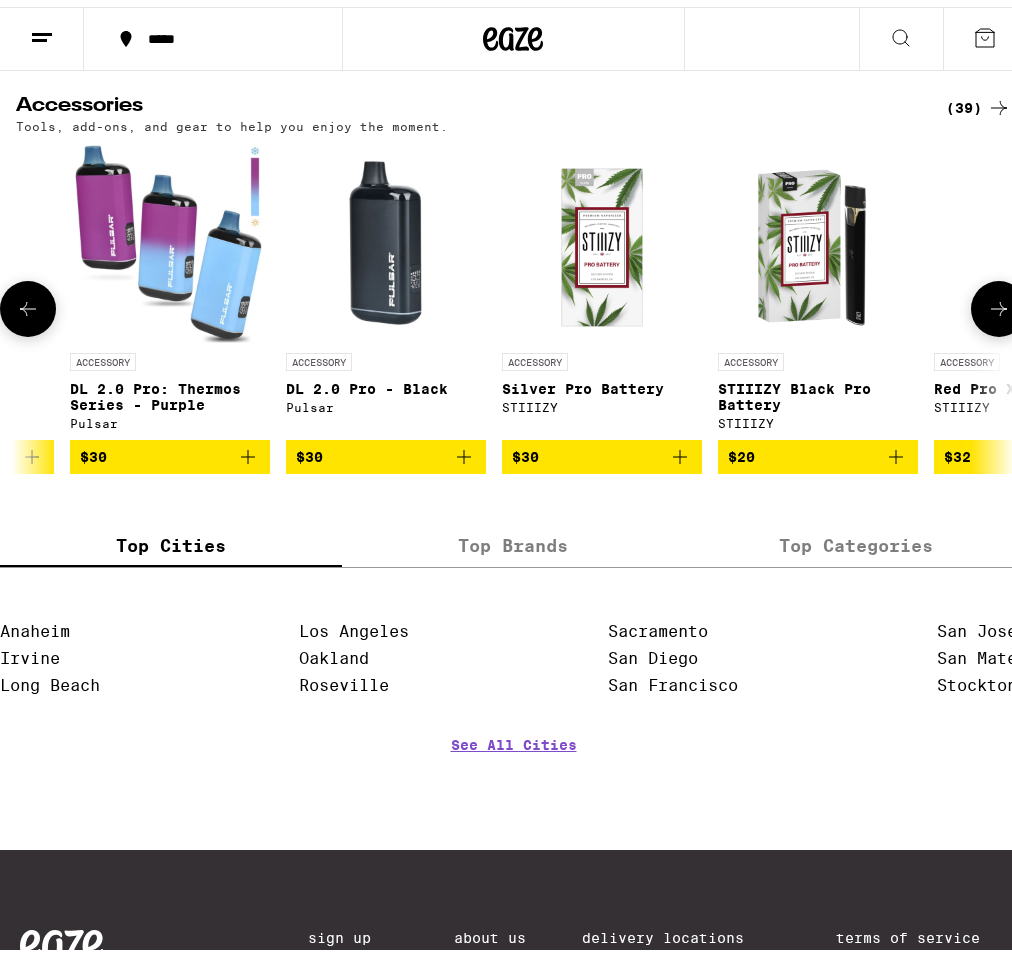 click at bounding box center [999, 302] 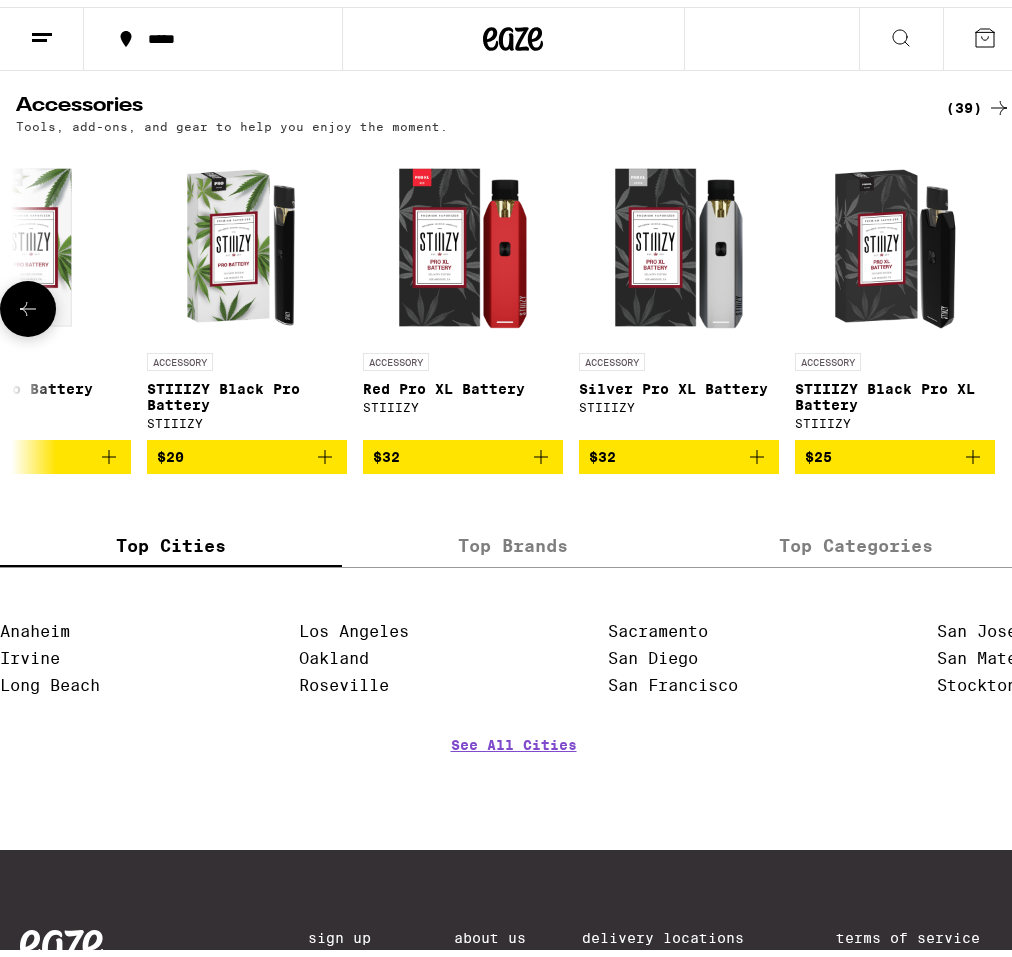 scroll, scrollTop: 0, scrollLeft: 7444, axis: horizontal 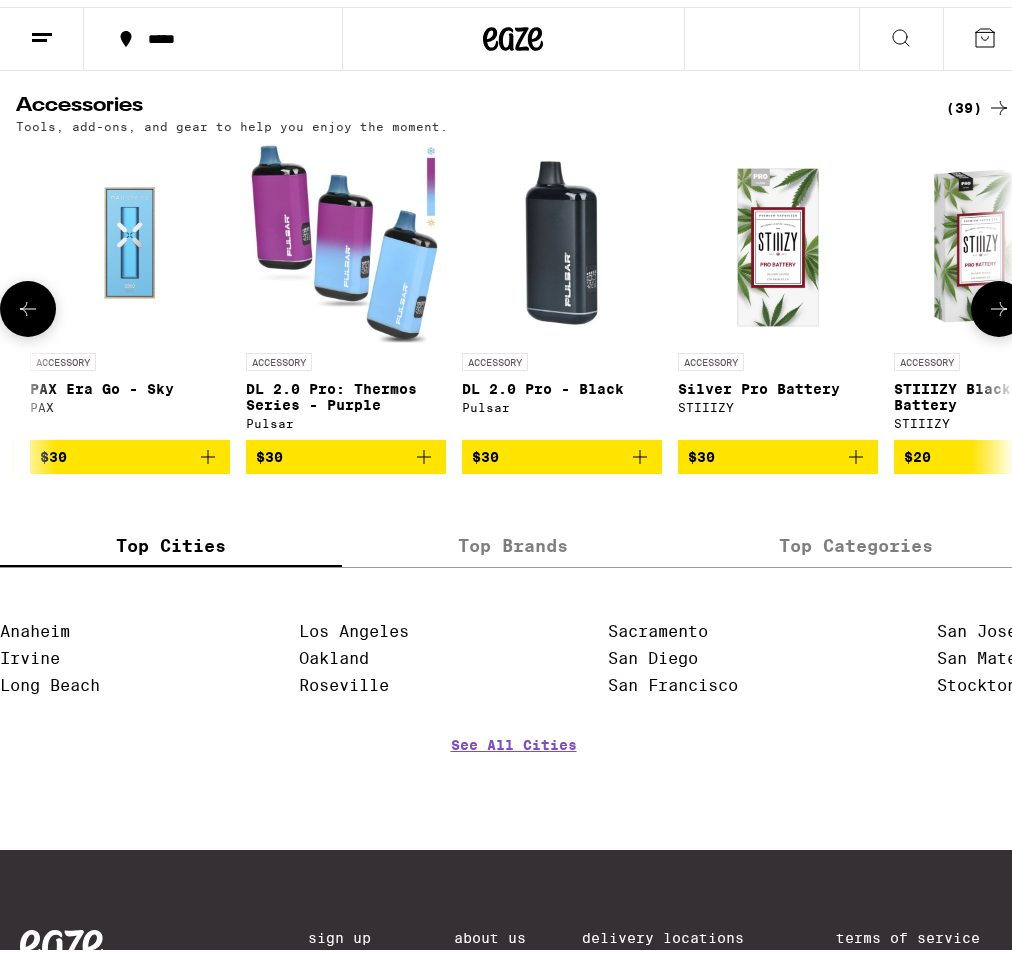 click 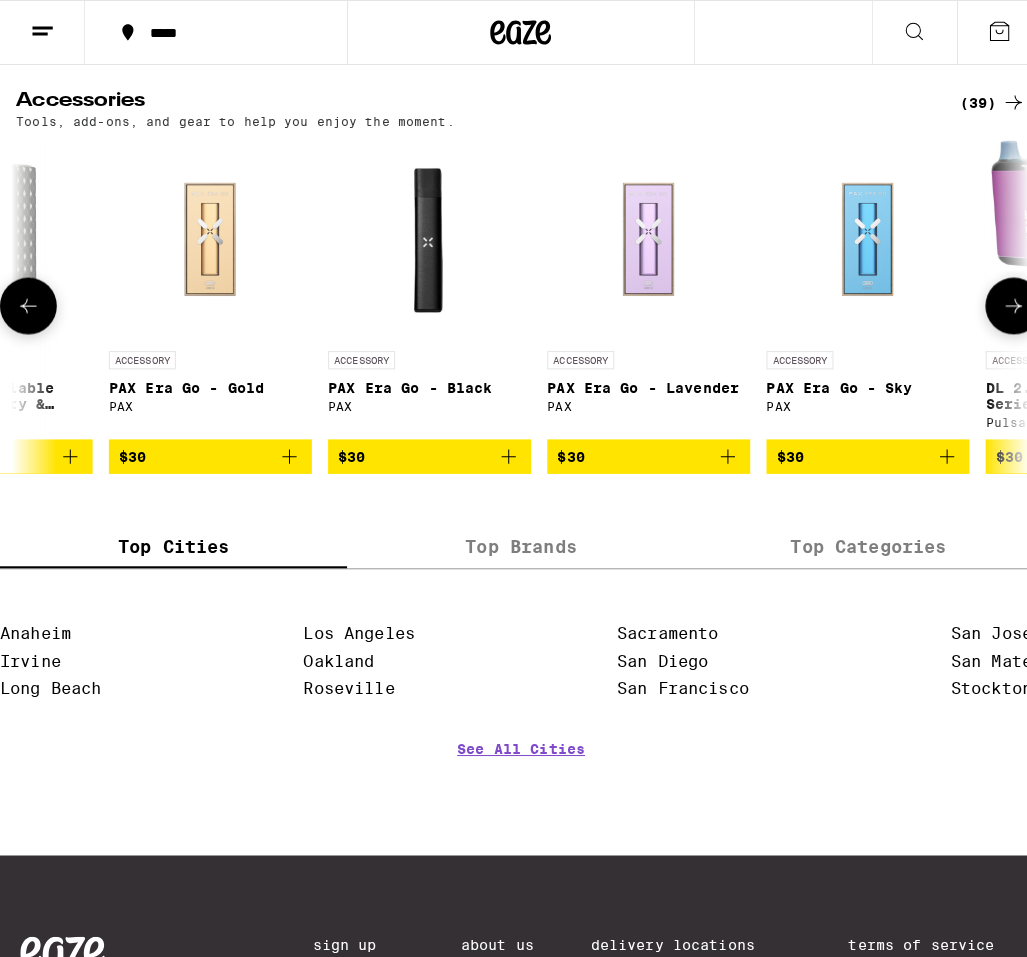 scroll, scrollTop: 0, scrollLeft: 5920, axis: horizontal 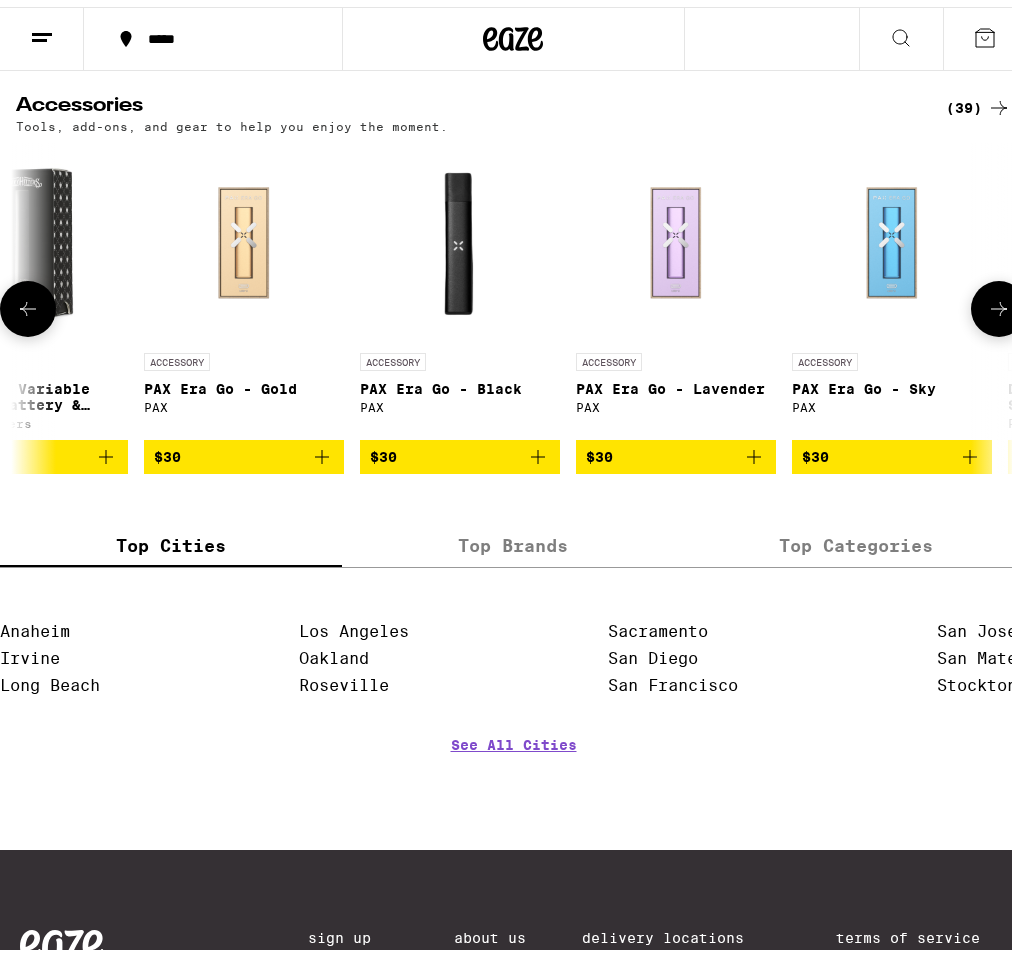 click on "PAX Era Go - Black" at bounding box center [460, 382] 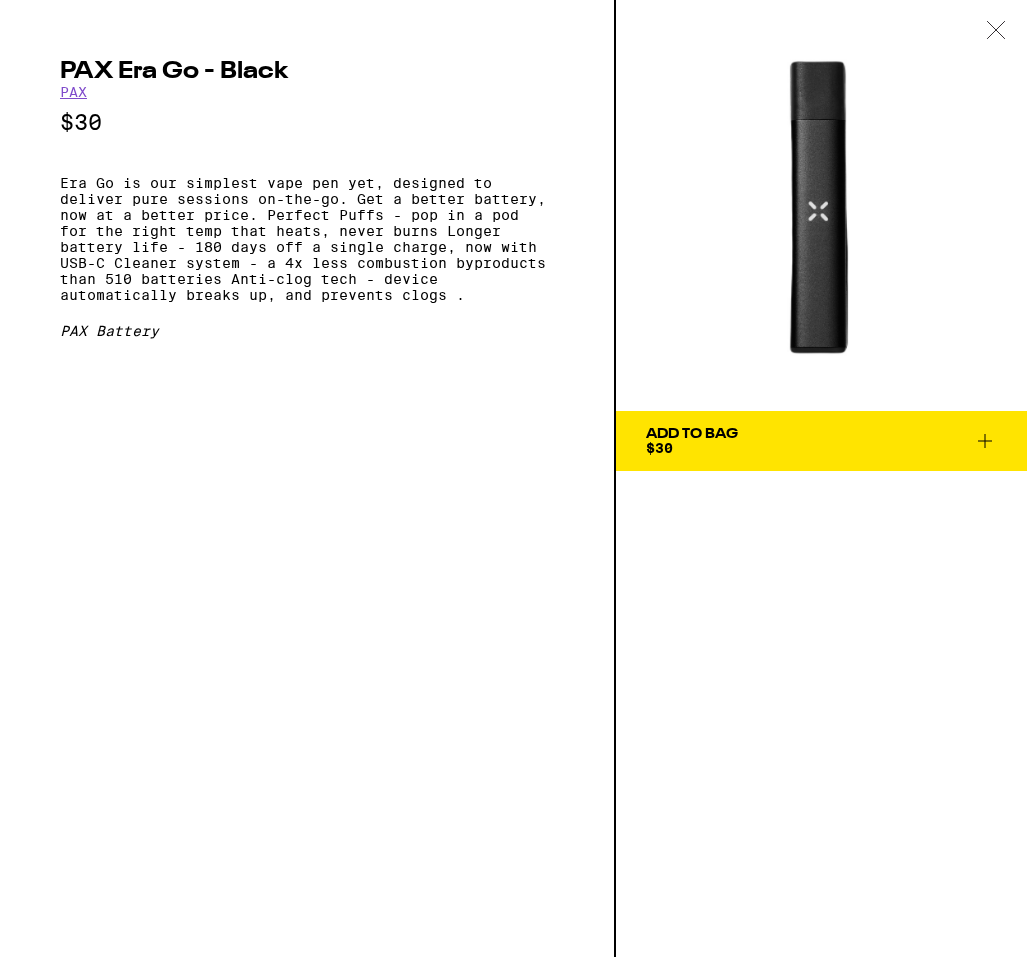 scroll, scrollTop: 0, scrollLeft: 27085, axis: horizontal 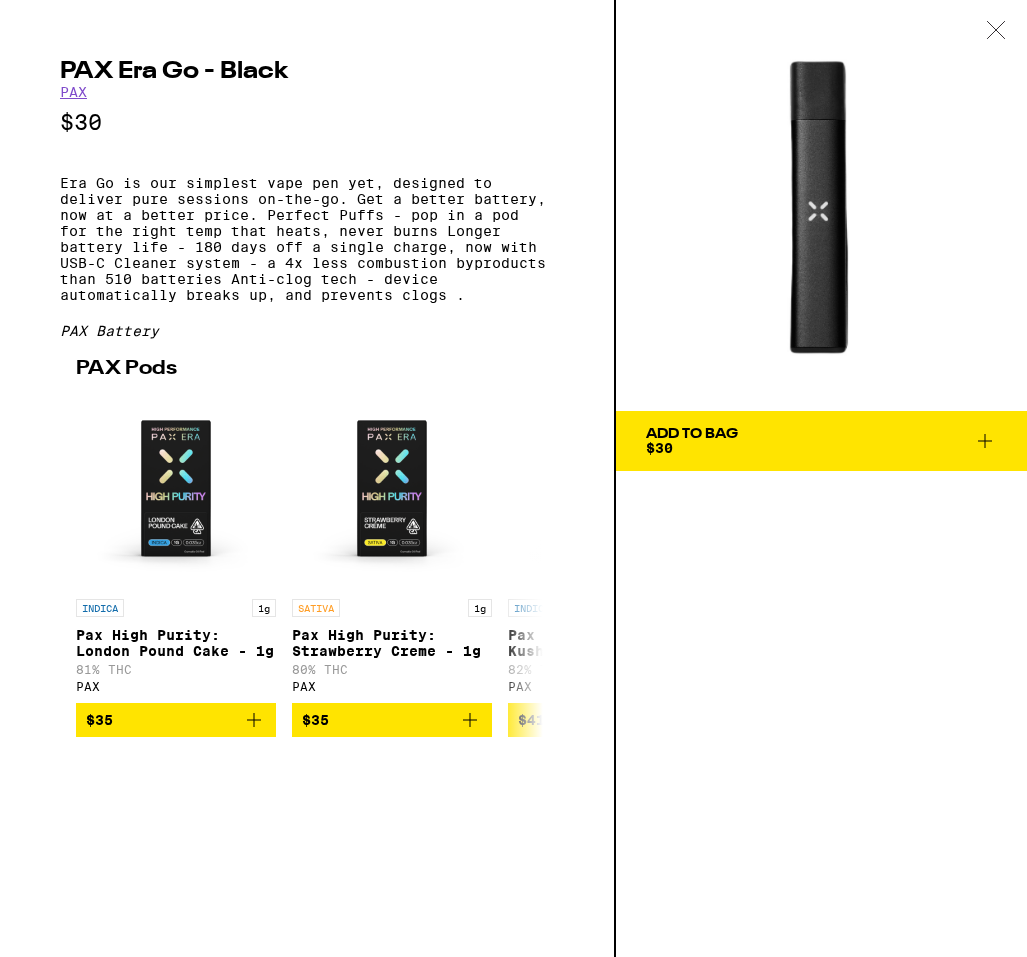 click on "PAX" at bounding box center [73, 92] 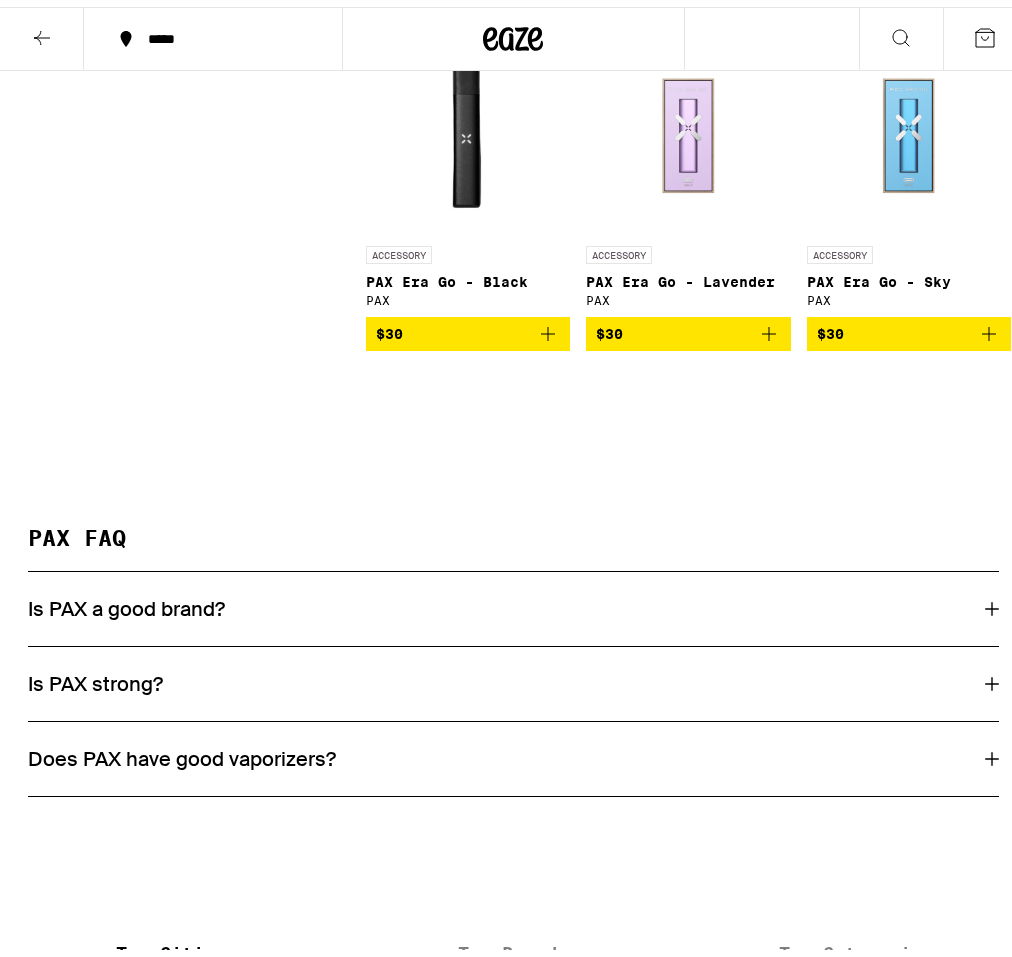 scroll, scrollTop: 2223, scrollLeft: 0, axis: vertical 